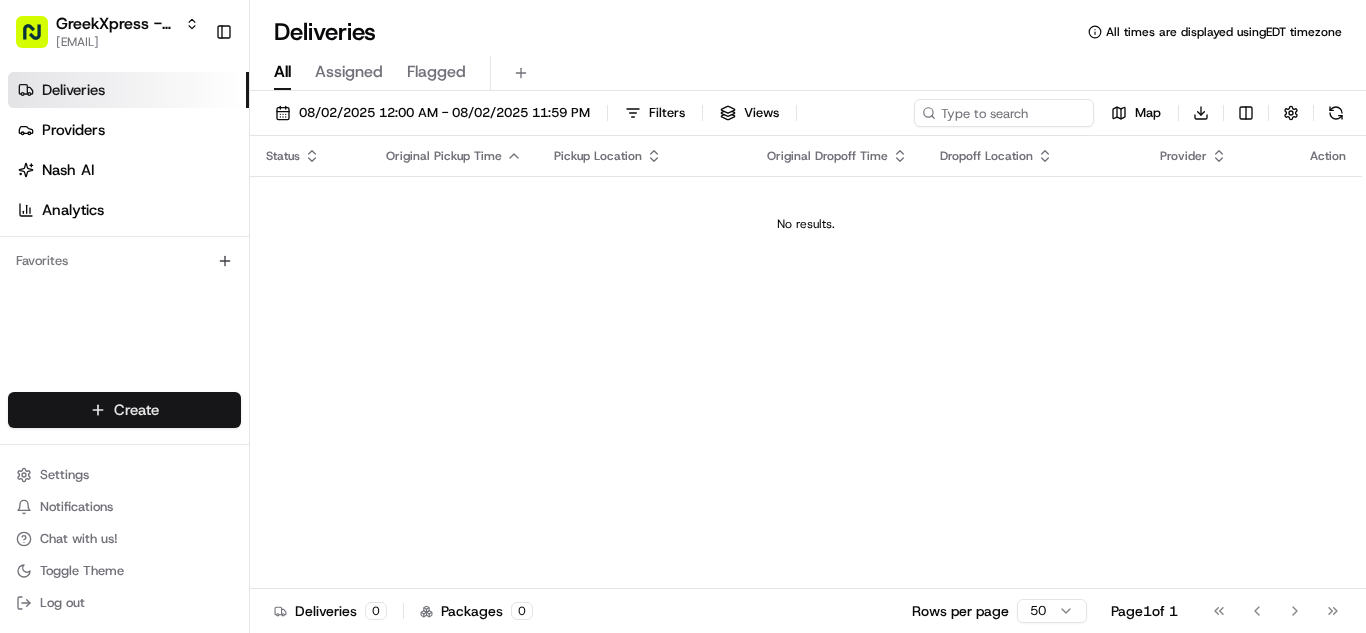 scroll, scrollTop: 0, scrollLeft: 0, axis: both 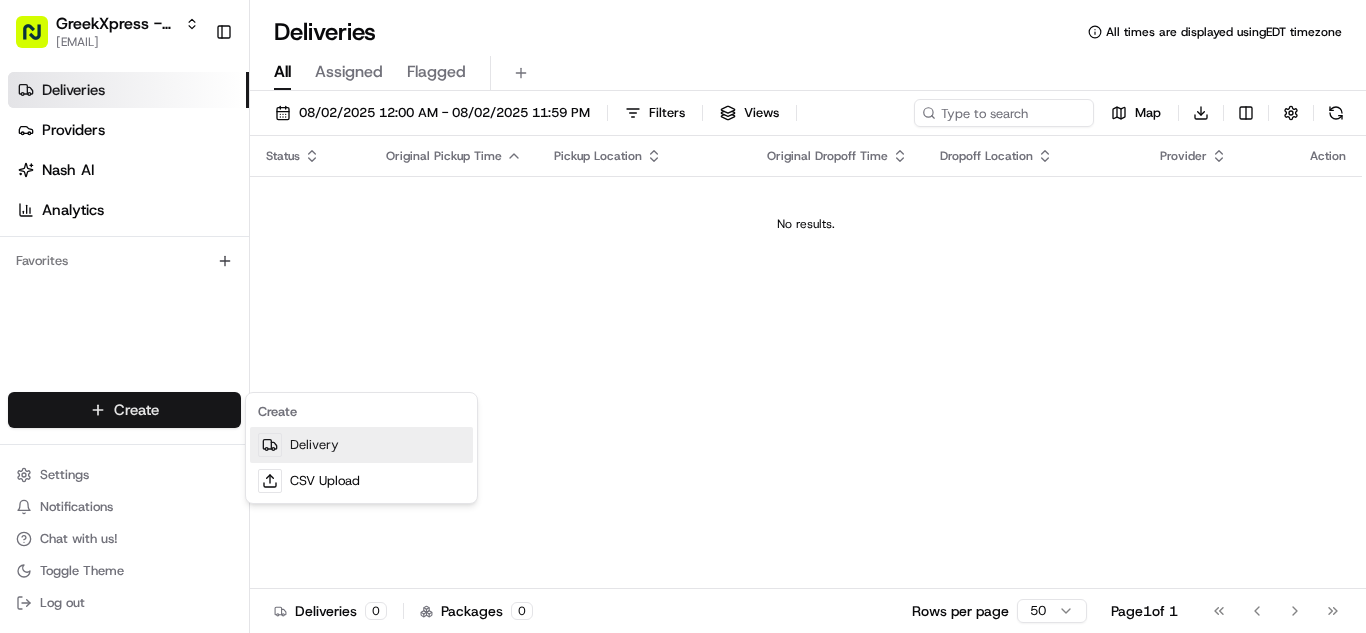 click on "Delivery" at bounding box center [361, 445] 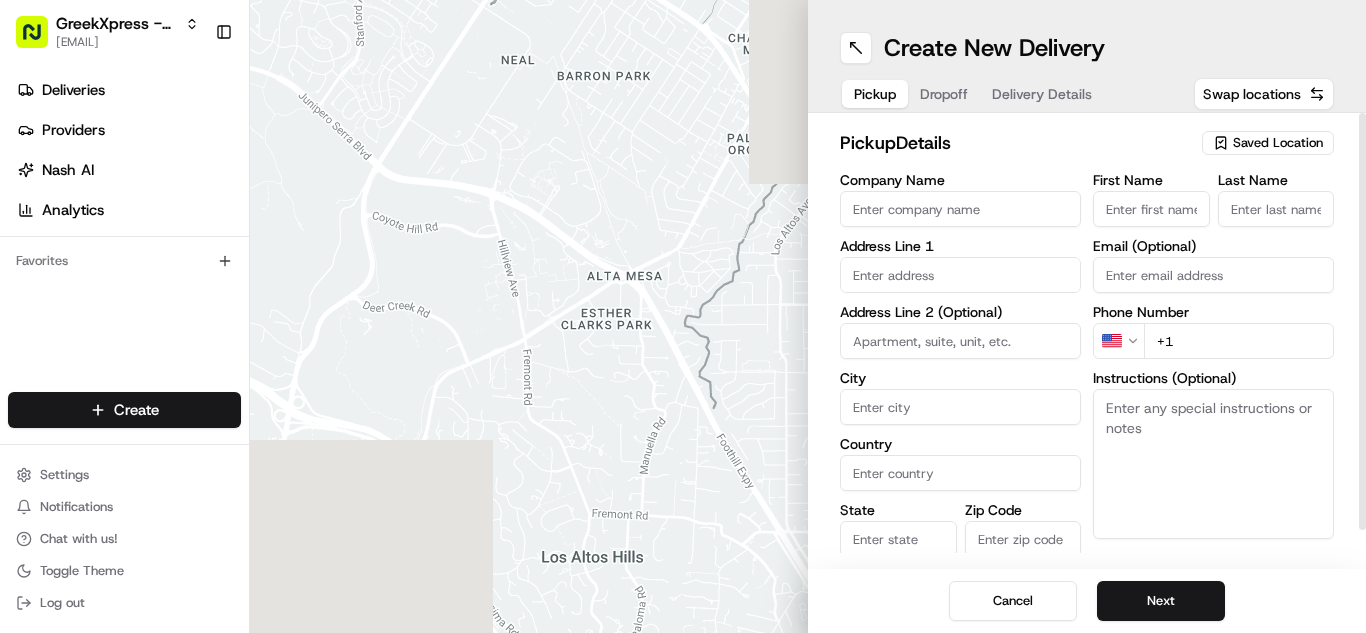 click on "Saved Location" at bounding box center [1278, 143] 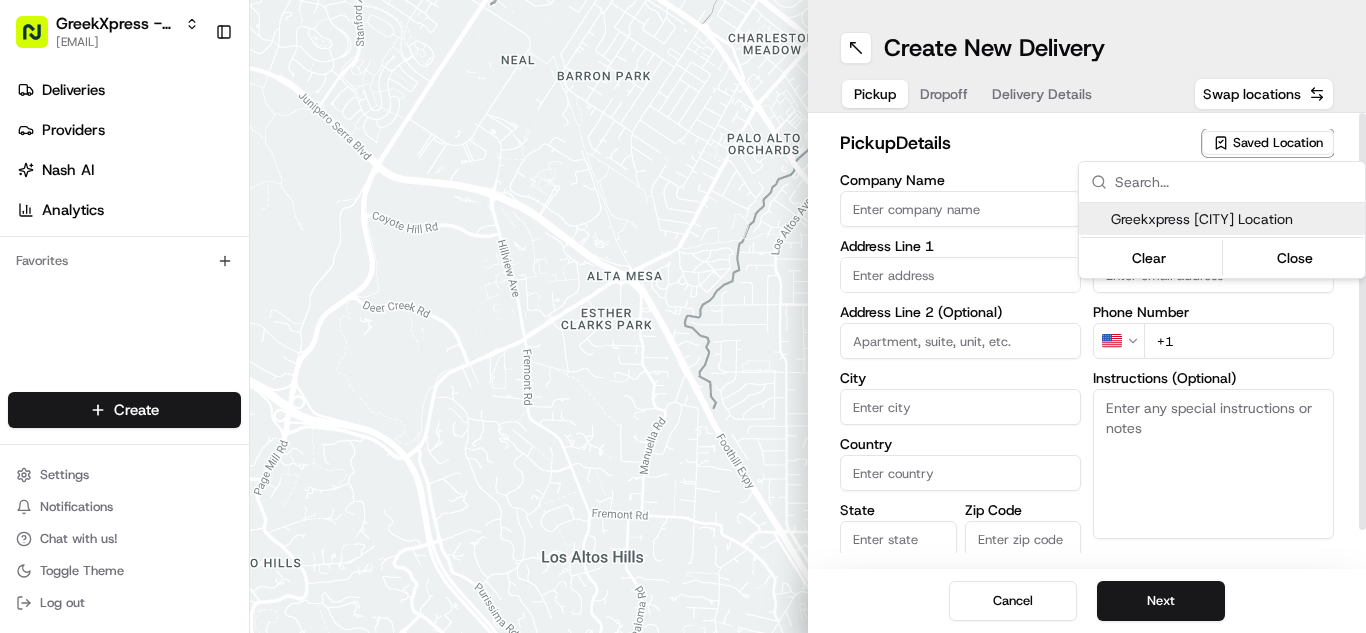 click on "Greekxpress [CITY] Location" at bounding box center [1234, 219] 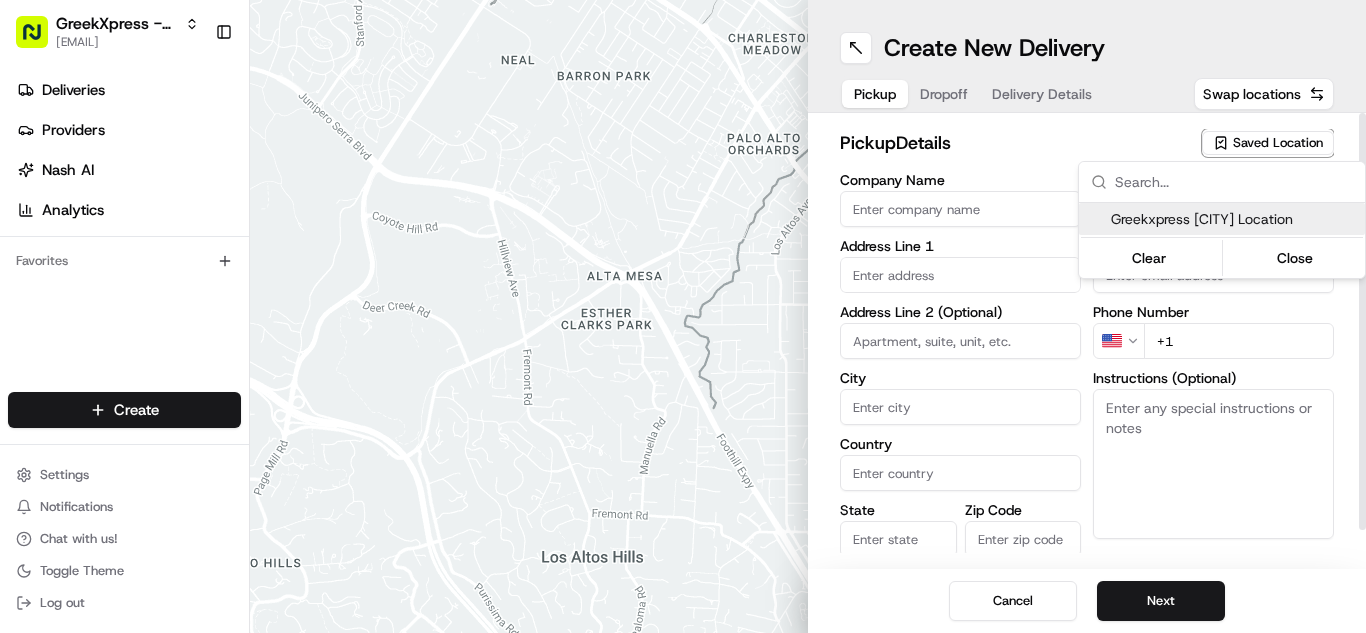 type on "Greekxpress [CITY] Location" 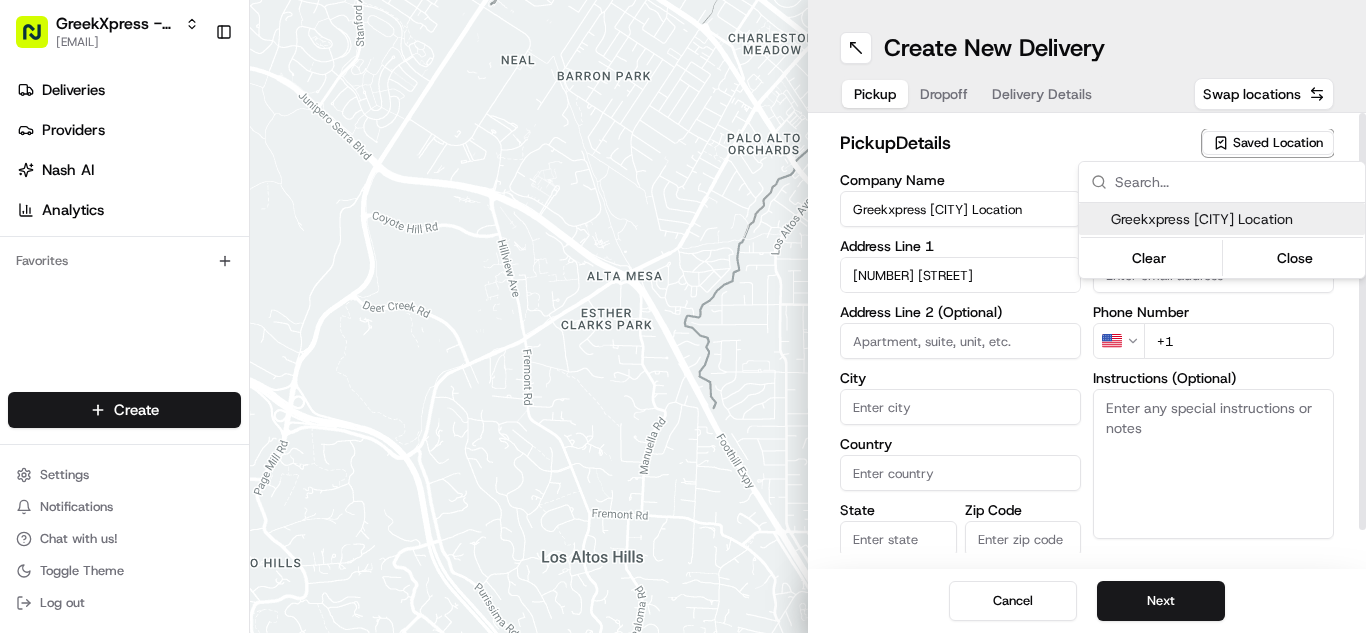 type on "Plainview" 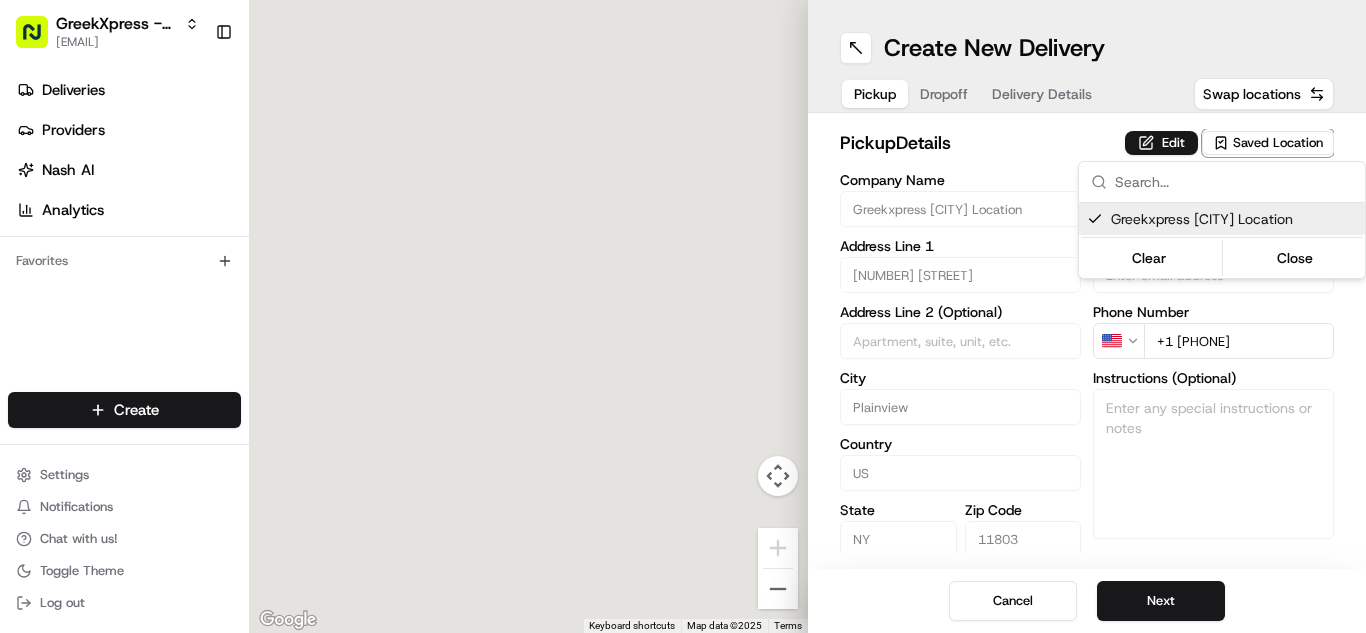scroll, scrollTop: 0, scrollLeft: 0, axis: both 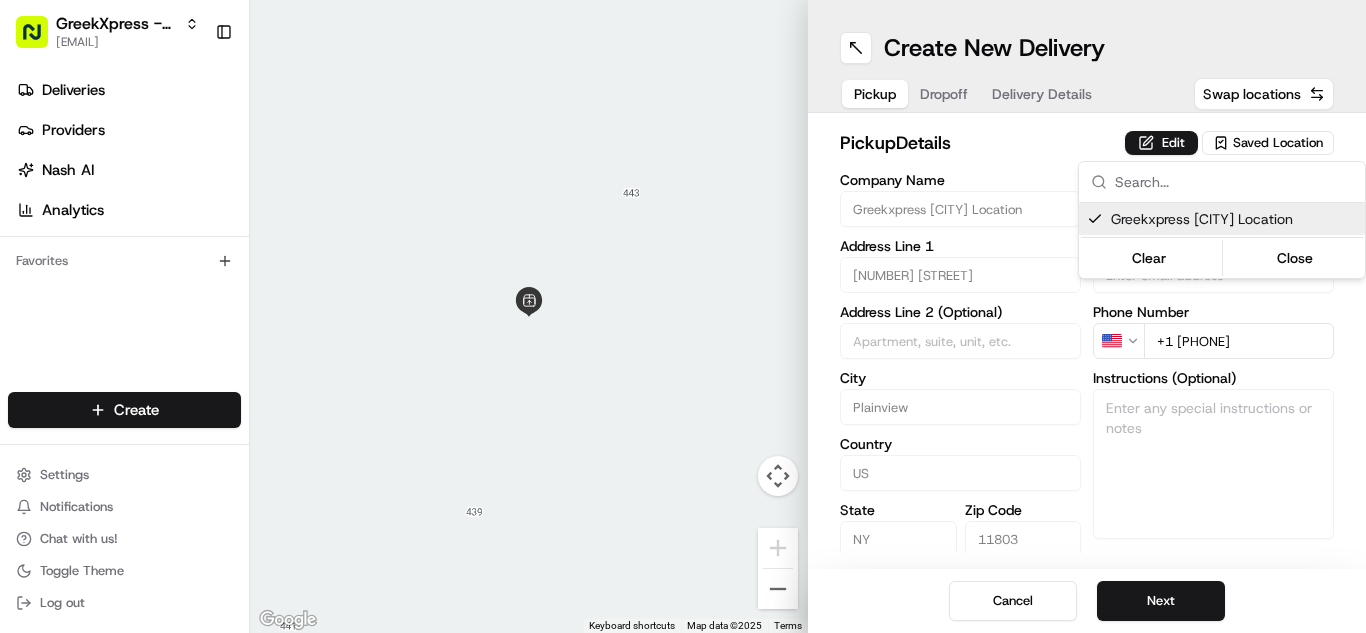 click on "GreekXpress - [CITY] [EMAIL] Toggle Sidebar Deliveries Providers Nash AI Analytics Favorites Main Menu Members & Organization Organization Users Roles Preferences Customization Tracking Orchestration Automations Dispatch Strategy Locations Pickup Locations Dropoff Locations Billing Billing Refund Requests Integrations Notification Triggers Webhooks API Keys Request Logs Create Settings Notifications Chat with us! Toggle Theme Log out To navigate the map with touch gestures double-tap and hold your finger on the map, then drag the map. ← Move left → Move right ↑ Move up ↓ Move down + Zoom in - Zoom out Home Jump left by 75% End Jump right by 75% Page Up Jump up by 75% Page Down Jump down by 75% Keyboard shortcuts Map Data Map data ©2025 Map data ©2025 2 m Click to toggle between metric and imperial units Terms Report a map error Create New Delivery Pickup Dropoff Delivery Details Swap locations pickup Details Edit Saved Location Company Name Address Line 1 City US" at bounding box center (683, 316) 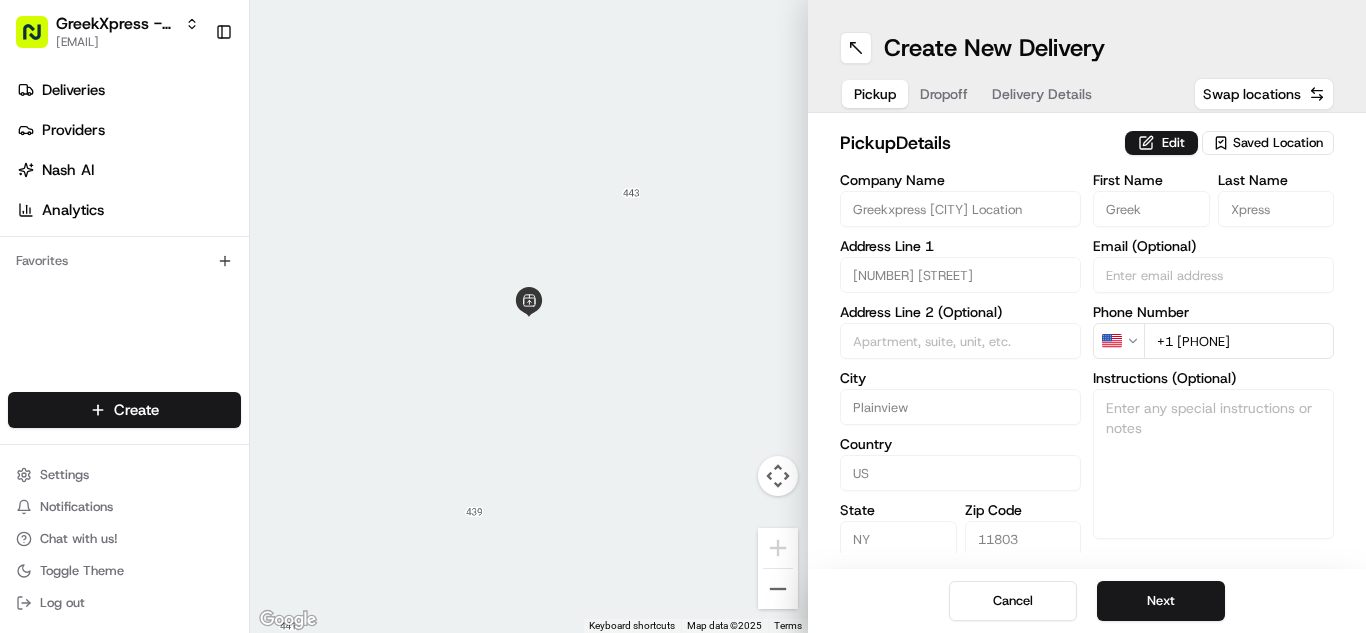 drag, startPoint x: 1176, startPoint y: 596, endPoint x: 1164, endPoint y: 571, distance: 27.730848 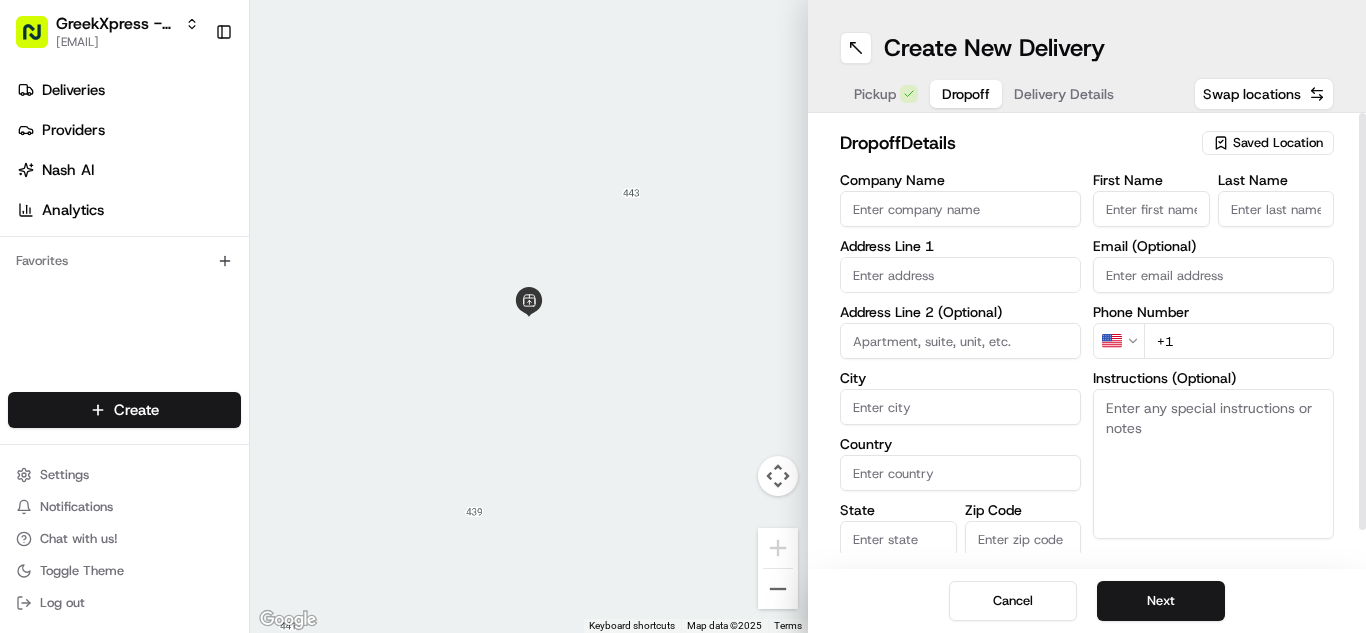 click on "First Name" at bounding box center (1151, 209) 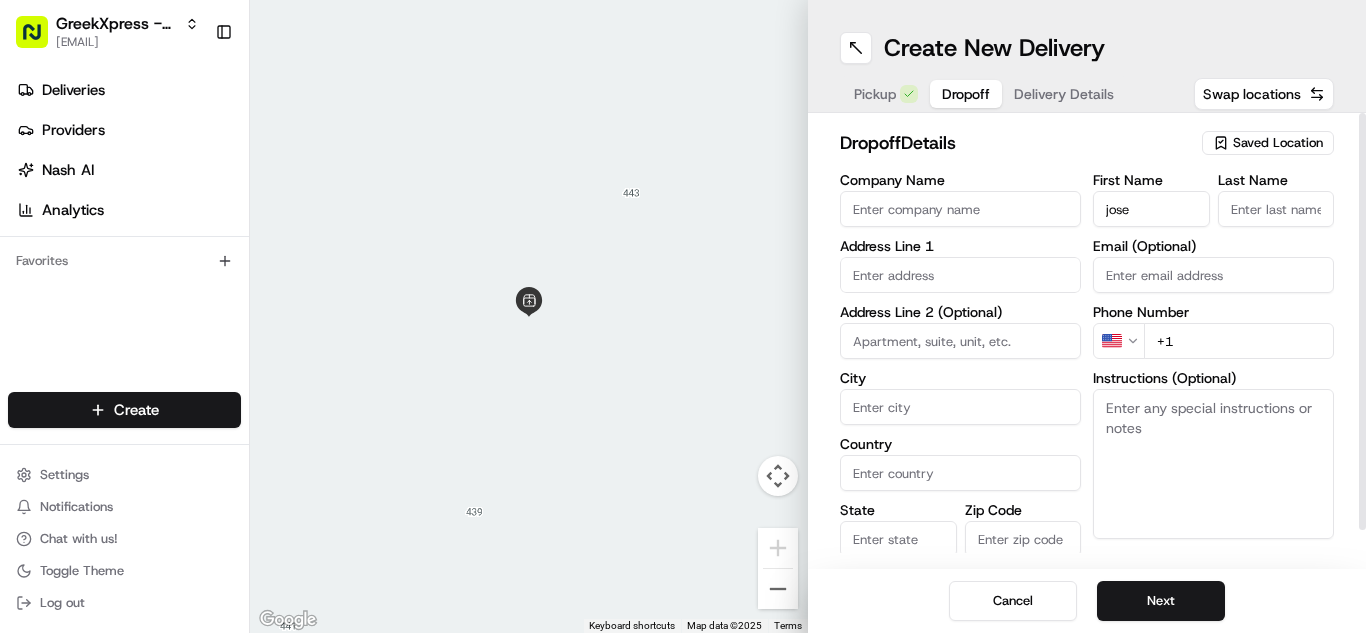 type on "jose" 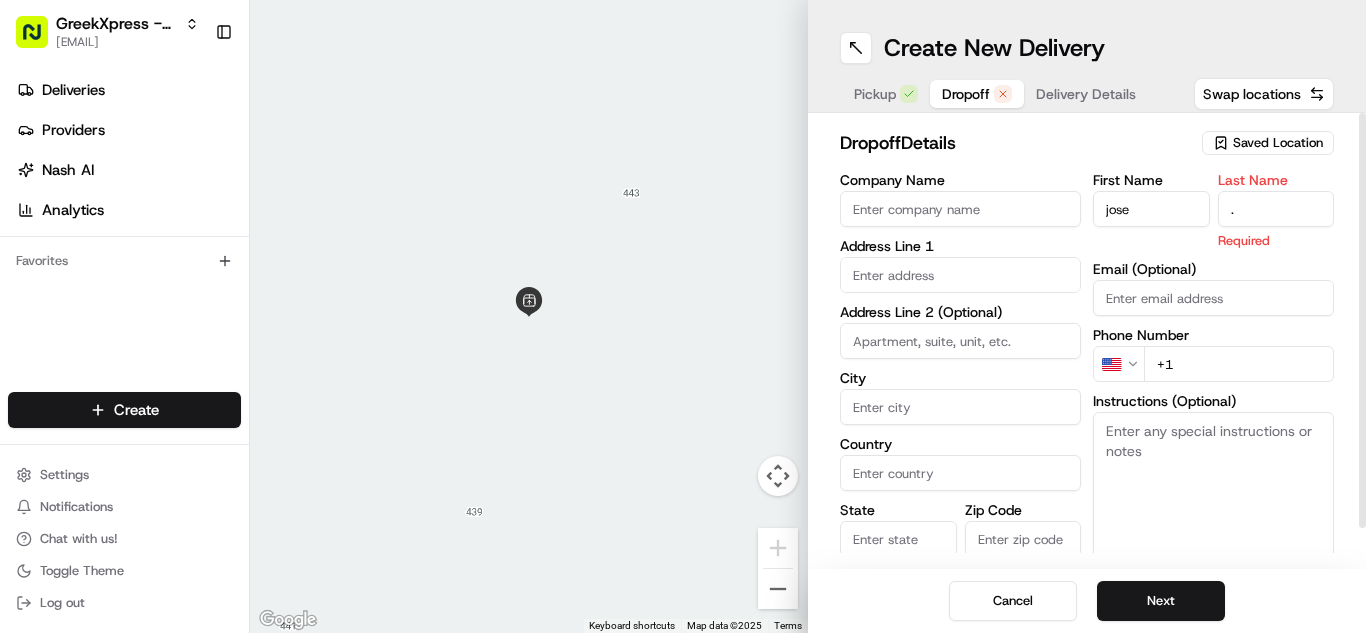 type on "." 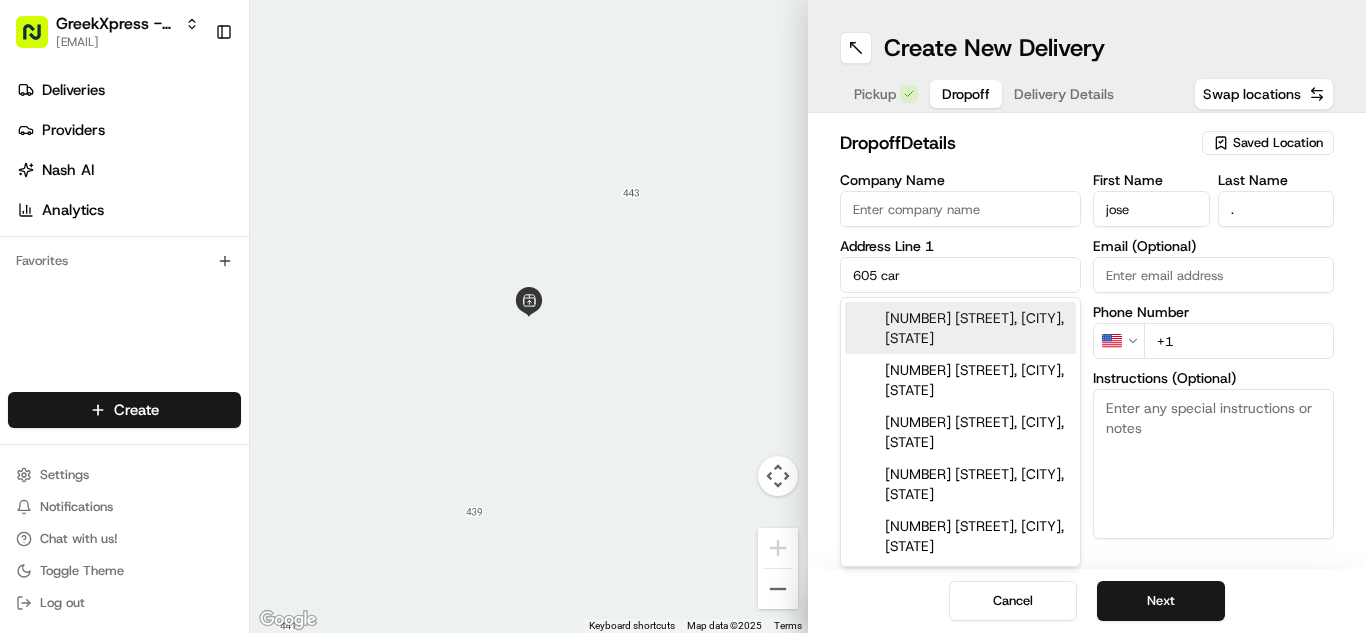 click on "[NUMBER] [STREET], [CITY], [STATE]" at bounding box center (960, 328) 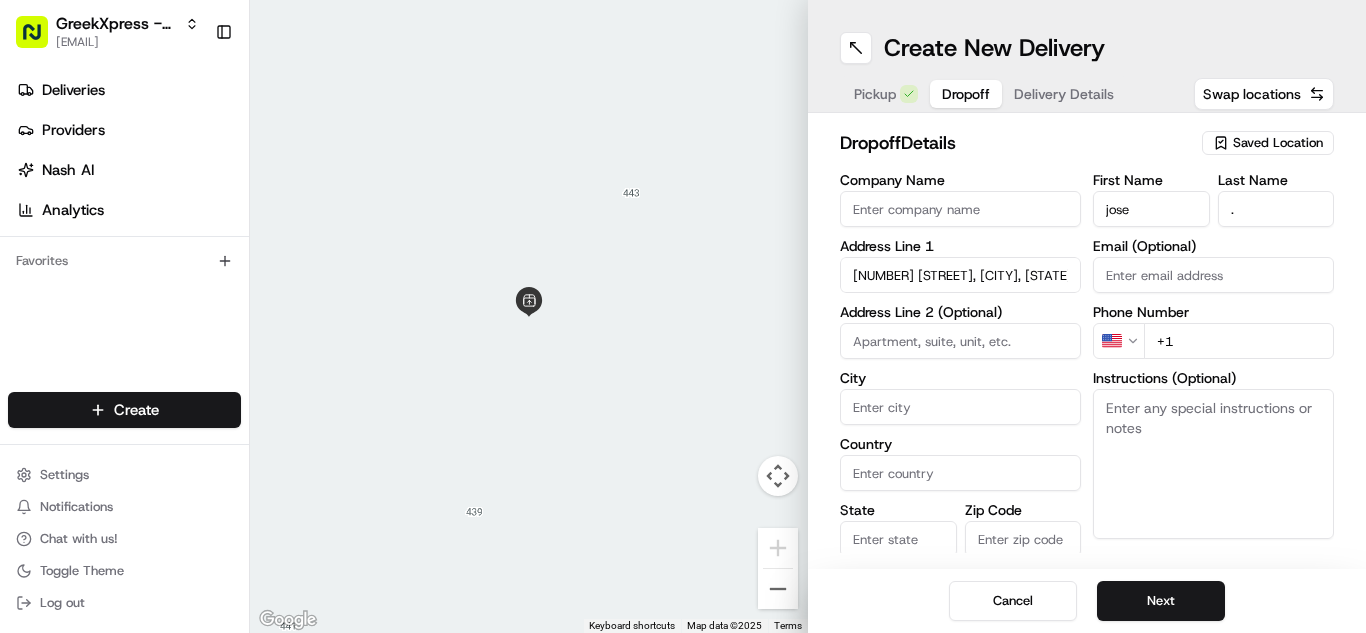 type on "[NUMBER] [STREET], [CITY], [STATE], [POSTAL_CODE], [COUNTRY]" 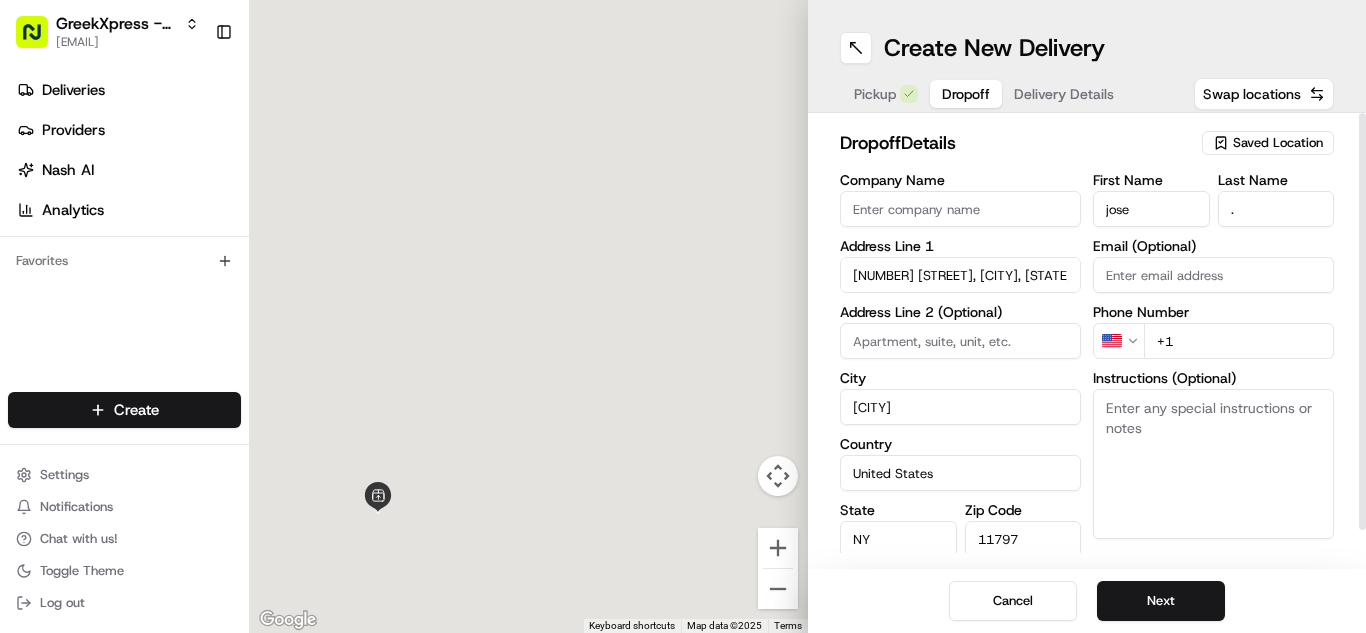 type on "[NUMBER] [STREET]" 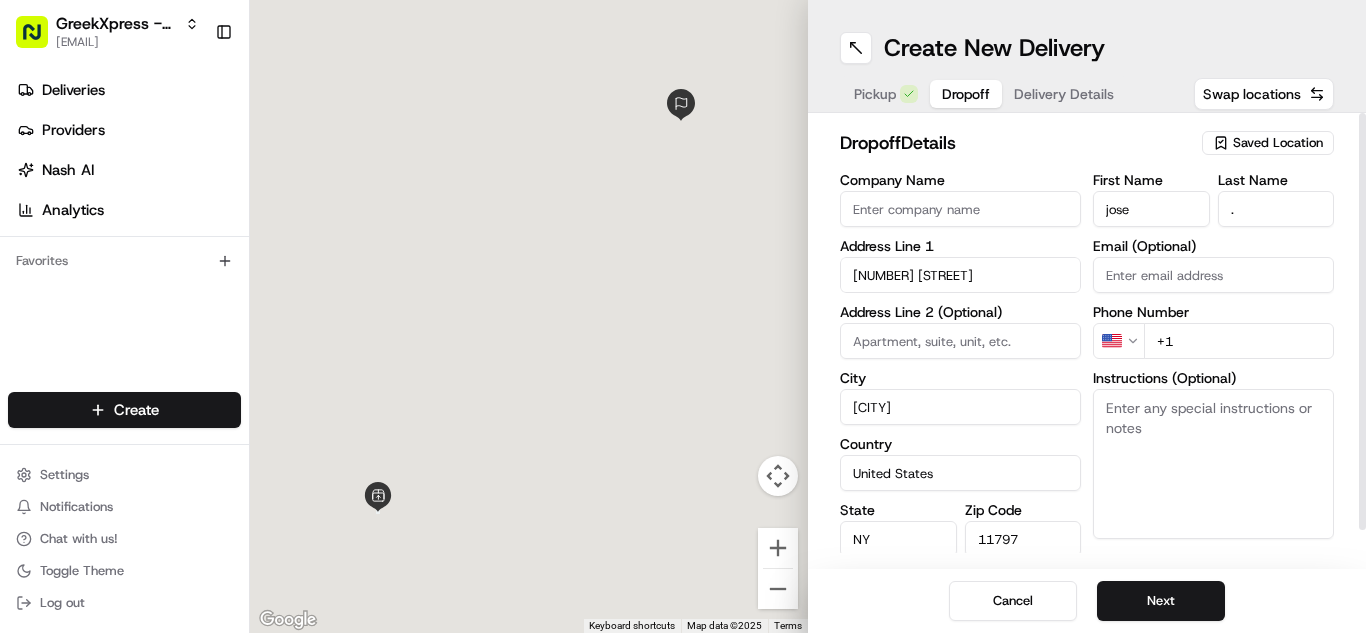 click on "+1" at bounding box center [1239, 341] 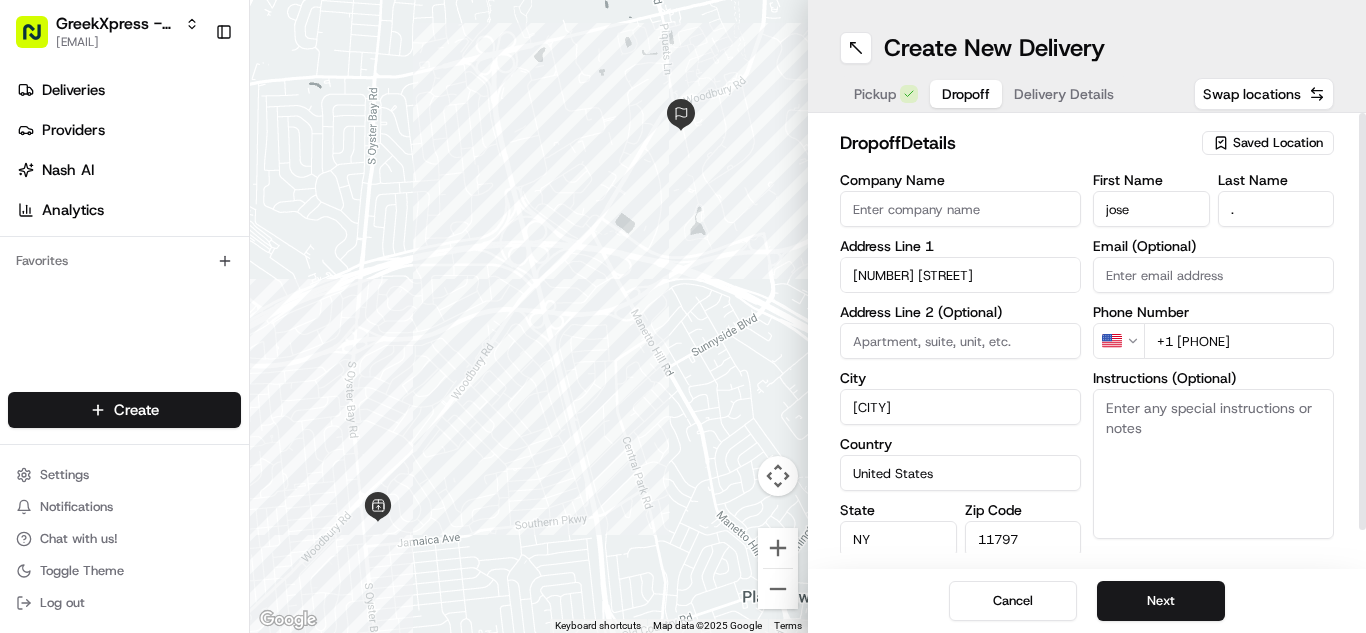 type on "+1 [PHONE]" 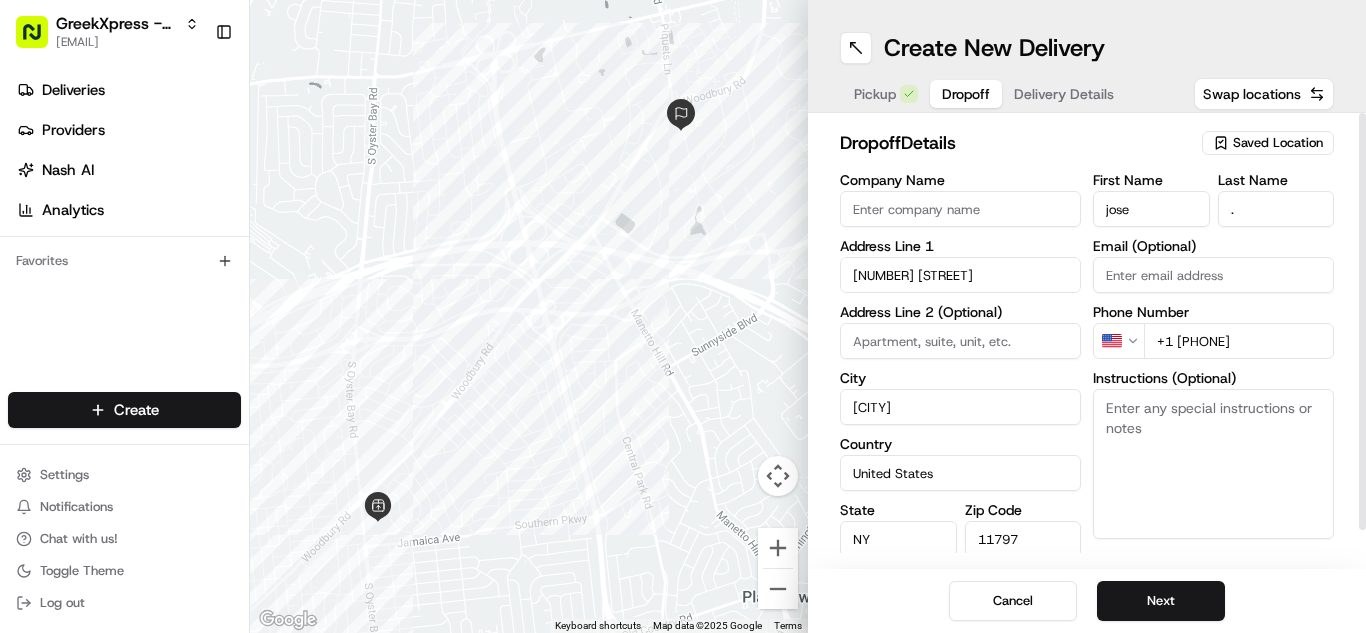 paste on "call when there and hand to customer dont leave outside ty!!!" 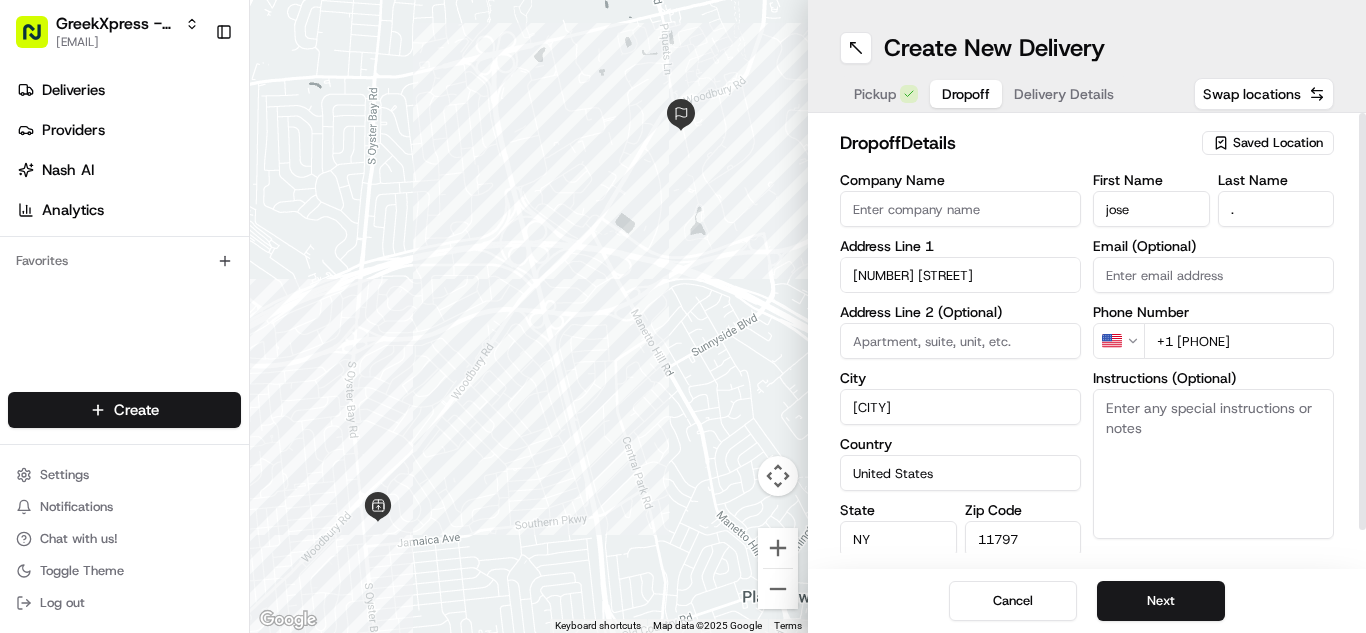 type on "call when there and hand to customer dont leave outside ty!!!" 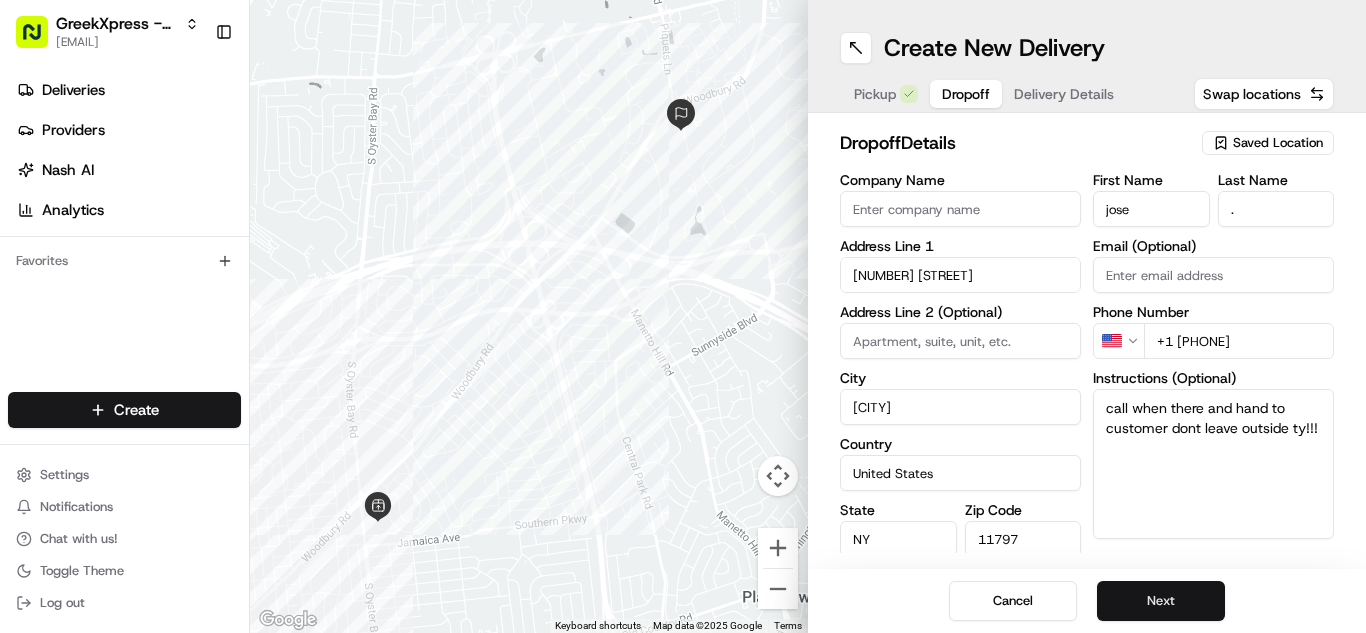 click on "Next" at bounding box center (1161, 601) 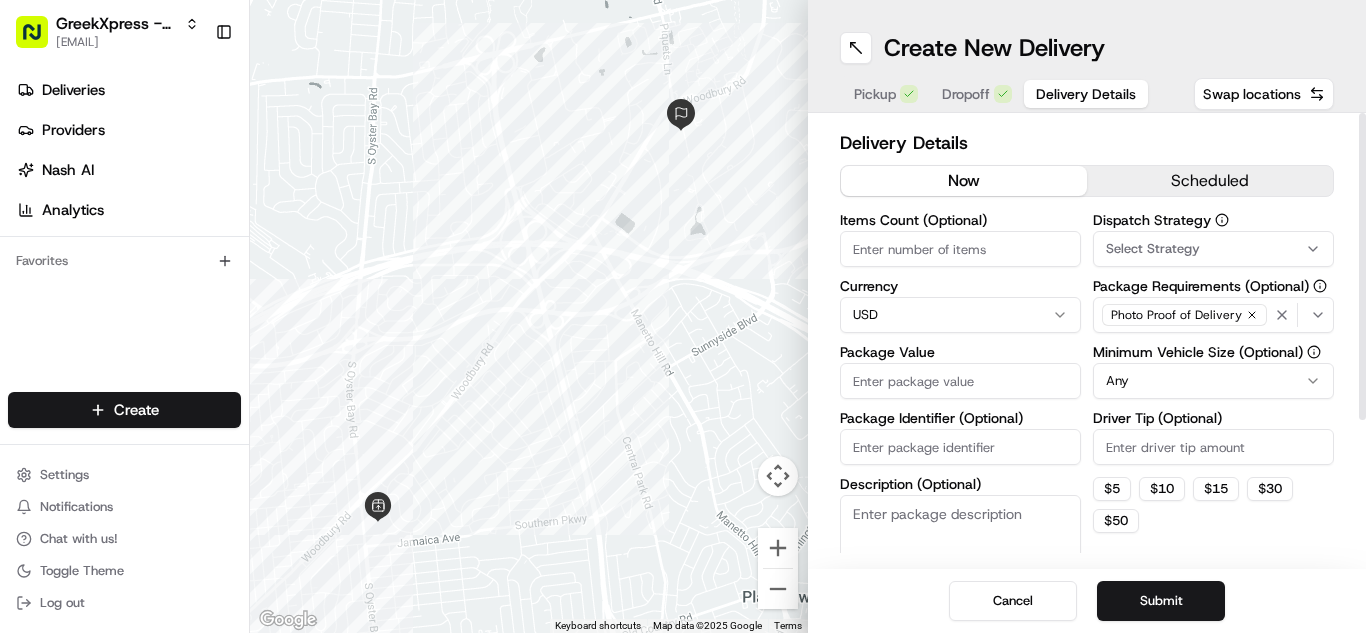 click on "Package Value" at bounding box center (960, 381) 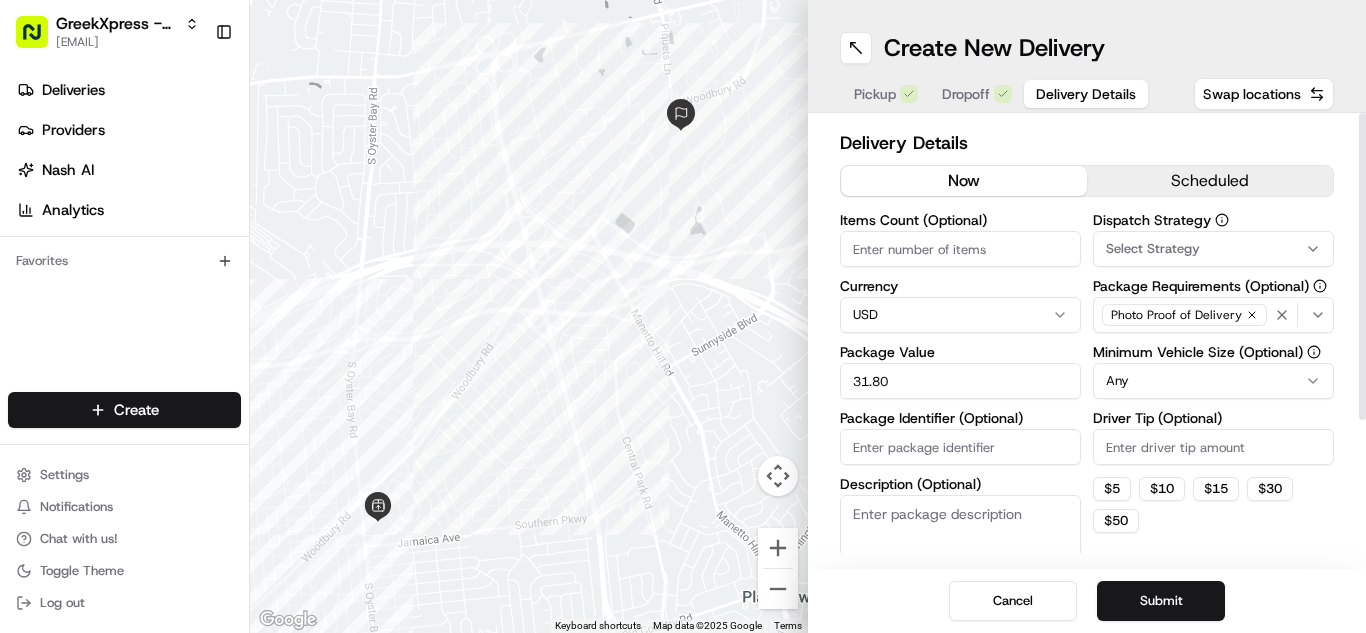 type on "31.80" 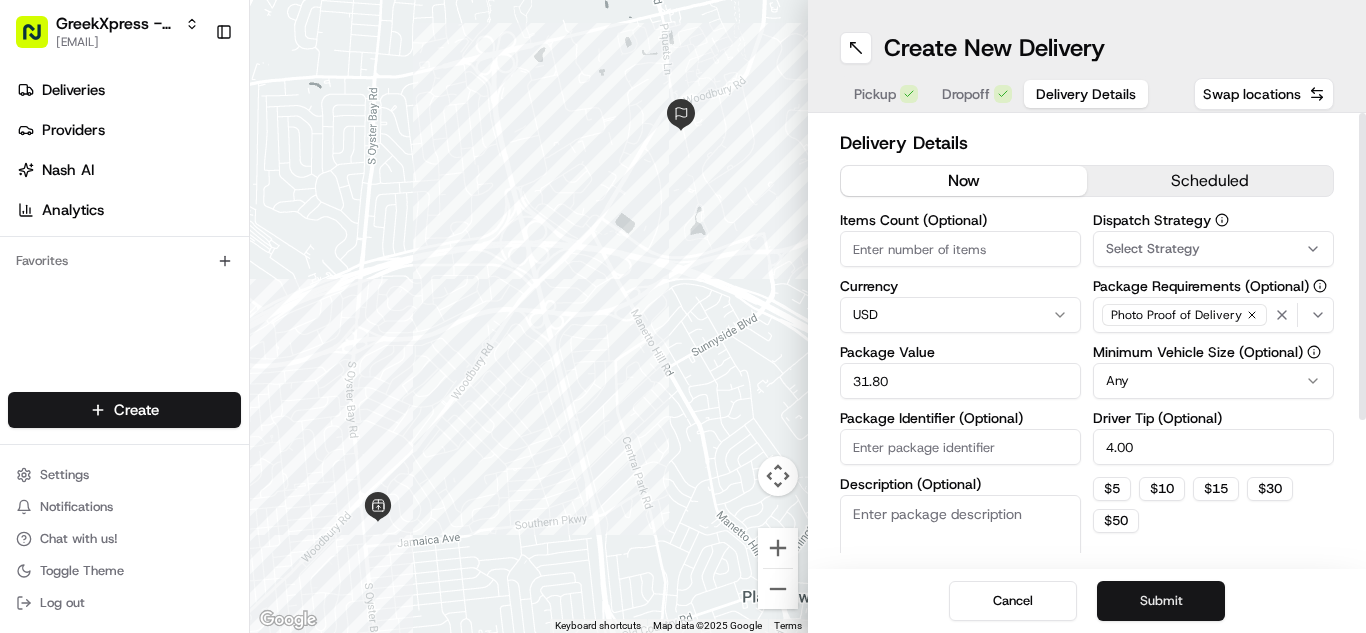 type on "4.00" 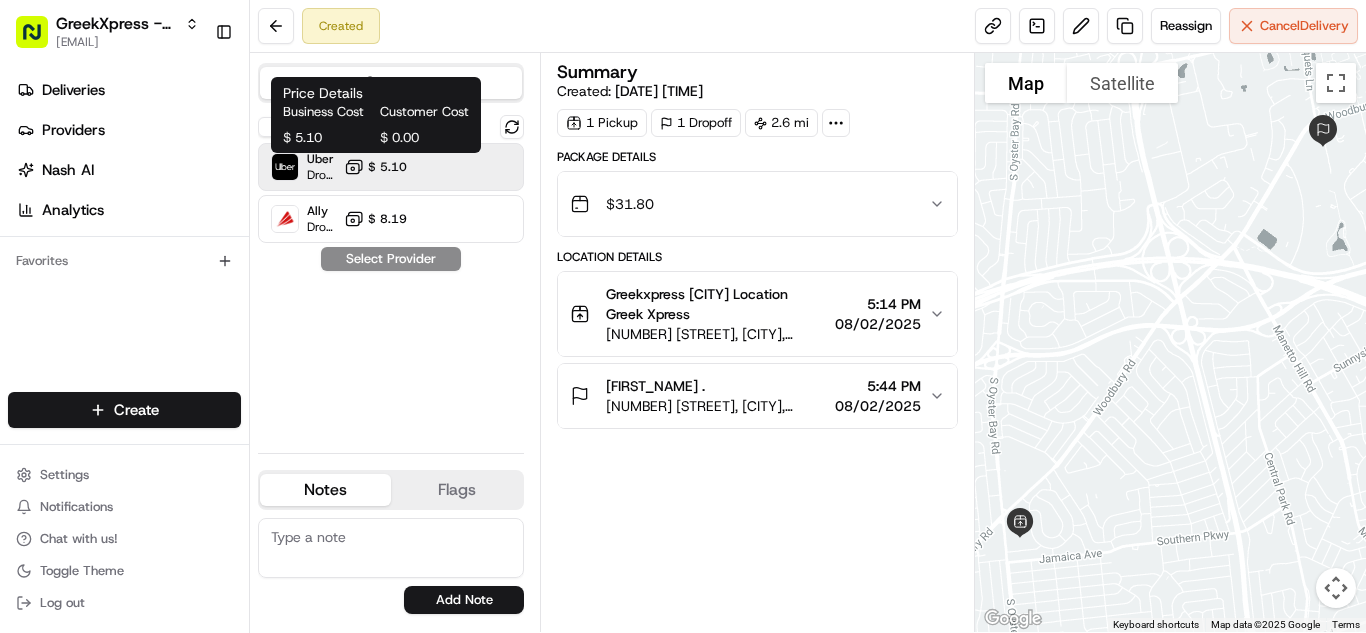 click on "$   5.10" at bounding box center (387, 167) 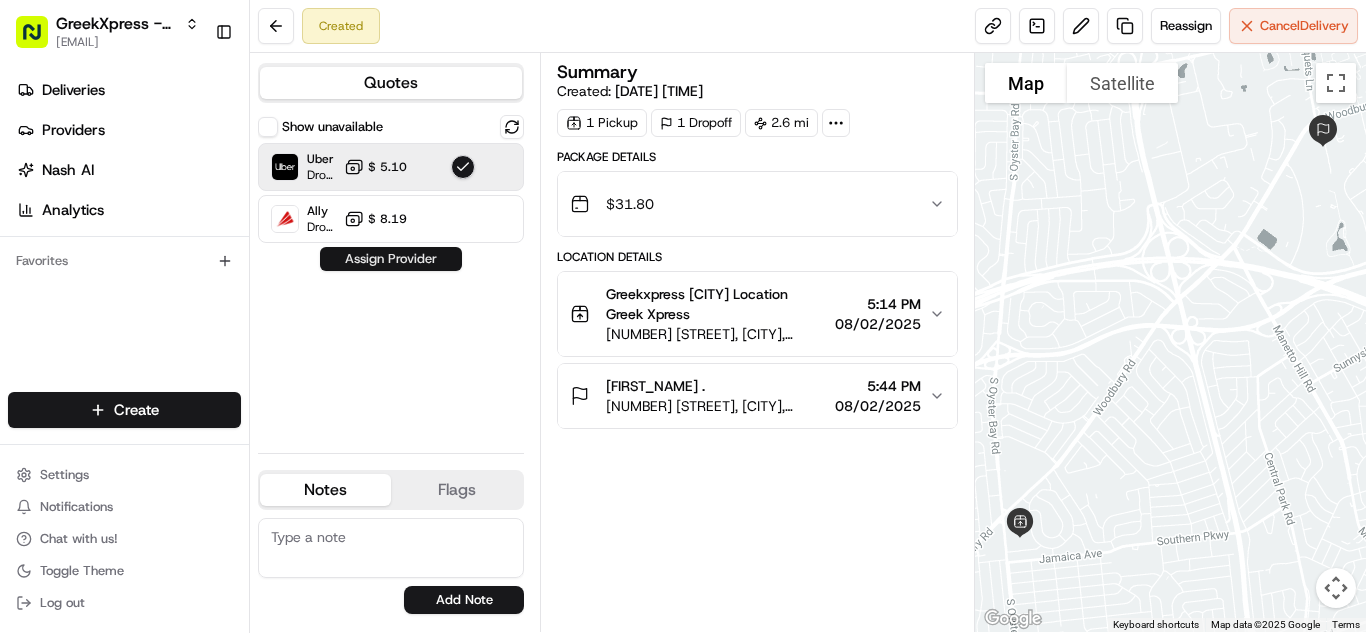 click on "Assign Provider" at bounding box center (391, 259) 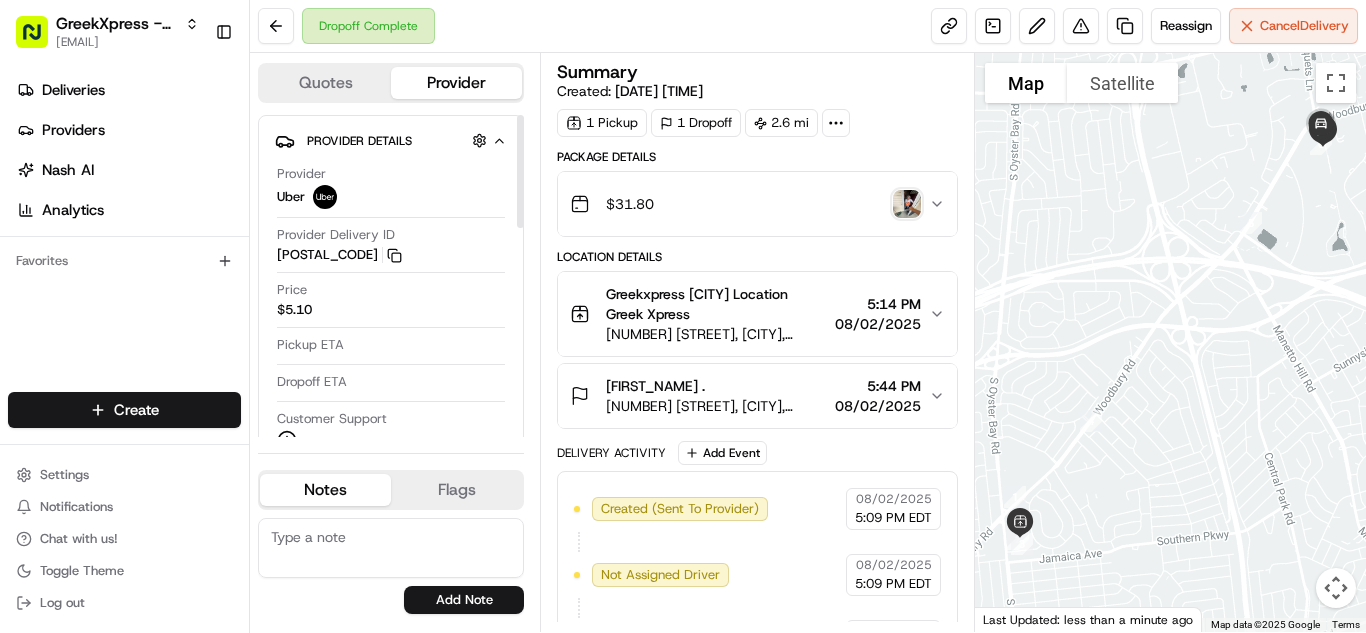 click on "Price $5.10" at bounding box center (391, 300) 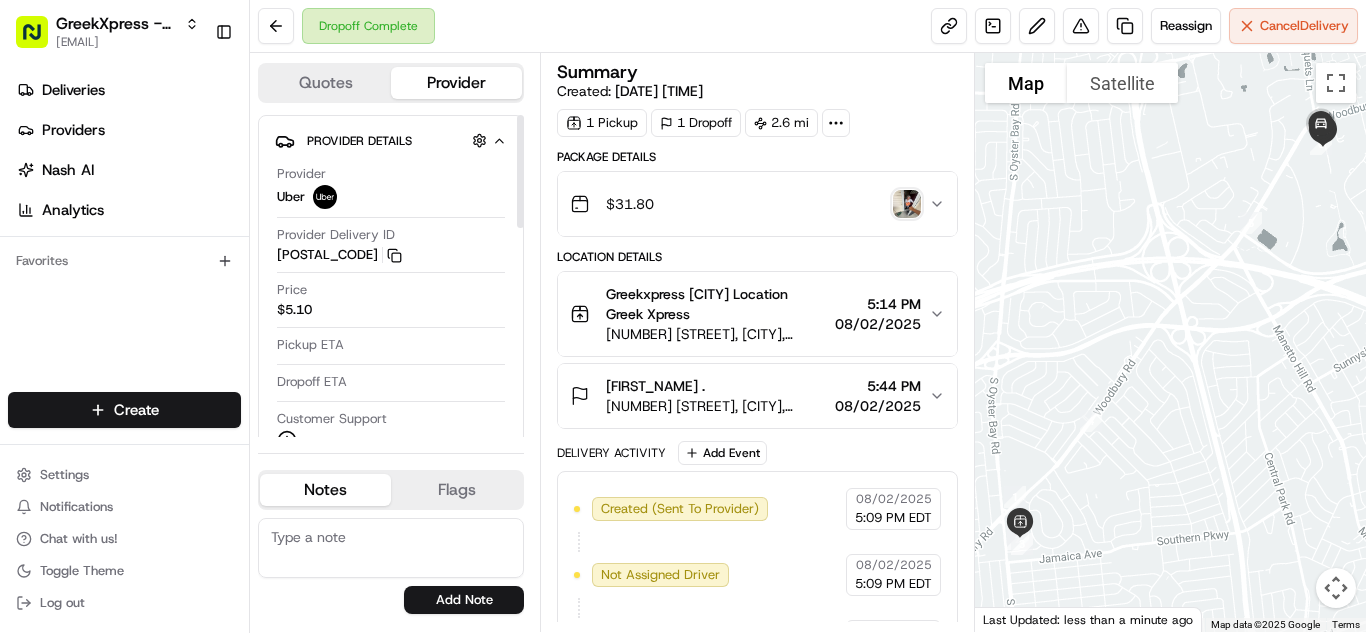 click on "GreekXpress - [CITY] [EMAIL] Toggle Sidebar Deliveries Providers Nash AI Analytics Favorites Main Menu Members & Organization Organization Users Roles Preferences Customization Tracking Orchestration Automations Dispatch Strategy Locations Pickup Locations Dropoff Locations Billing Billing Refund Requests Integrations Notification Triggers Webhooks API Keys Request Logs Create Settings Notifications Chat with us! Toggle Theme Log out Dropoff Complete Reassign Cancel Delivery Quotes Provider Provider Details Hidden ( 1 ) Provider Uber Provider Delivery ID 1190D Copy del_Lca4QJllTBy0XMpl_lEZDQ 1190D Price $5.10 Pickup ETA Dropoff ETA Customer Support Driver Details Hidden ( 5 ) Name [FIRST_NAME] [LAST_NAME] Pickup Phone Number +1 [PHONE] ext. [NUMBER] Dropoff Phone Number +1 [PHONE] Tip $4.00 Type car Make Toyota Model RAV4 Color white License Plate Number ***6844 Notes Flags [EMAIL] Add Note [EMAIL] Add Flag Summary Created: 08/02/2025 5:09 PM 1 1" at bounding box center (683, 316) 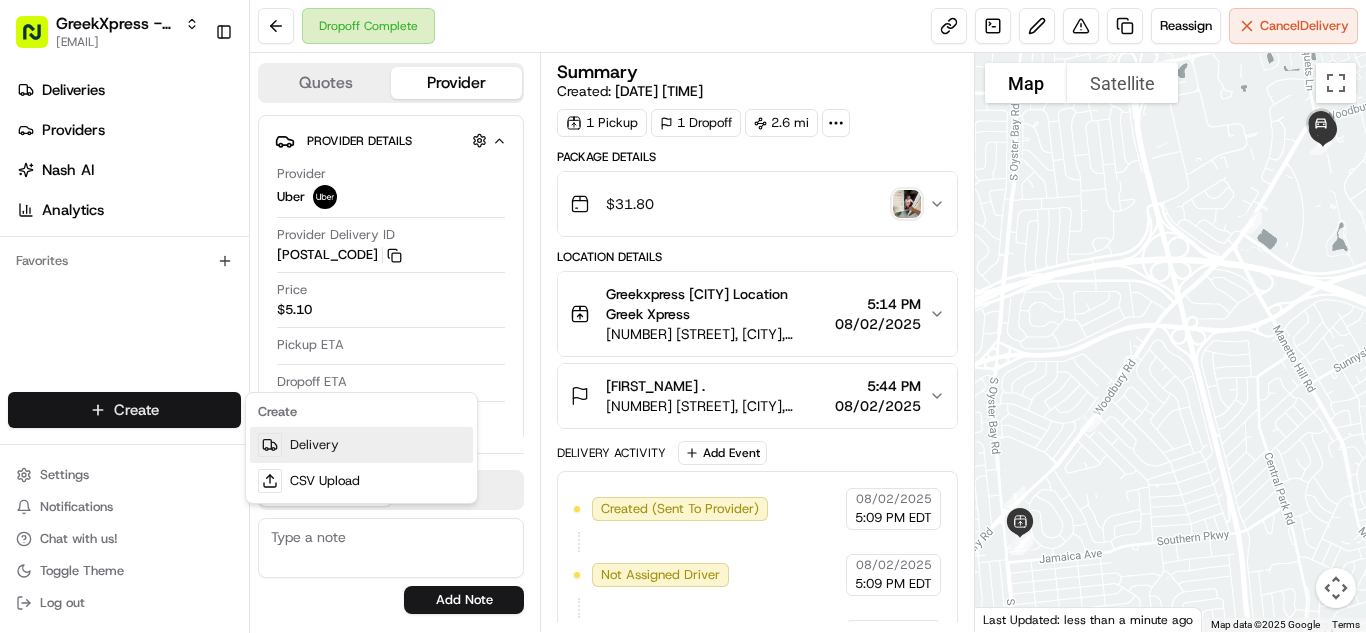 click on "Delivery" at bounding box center [361, 445] 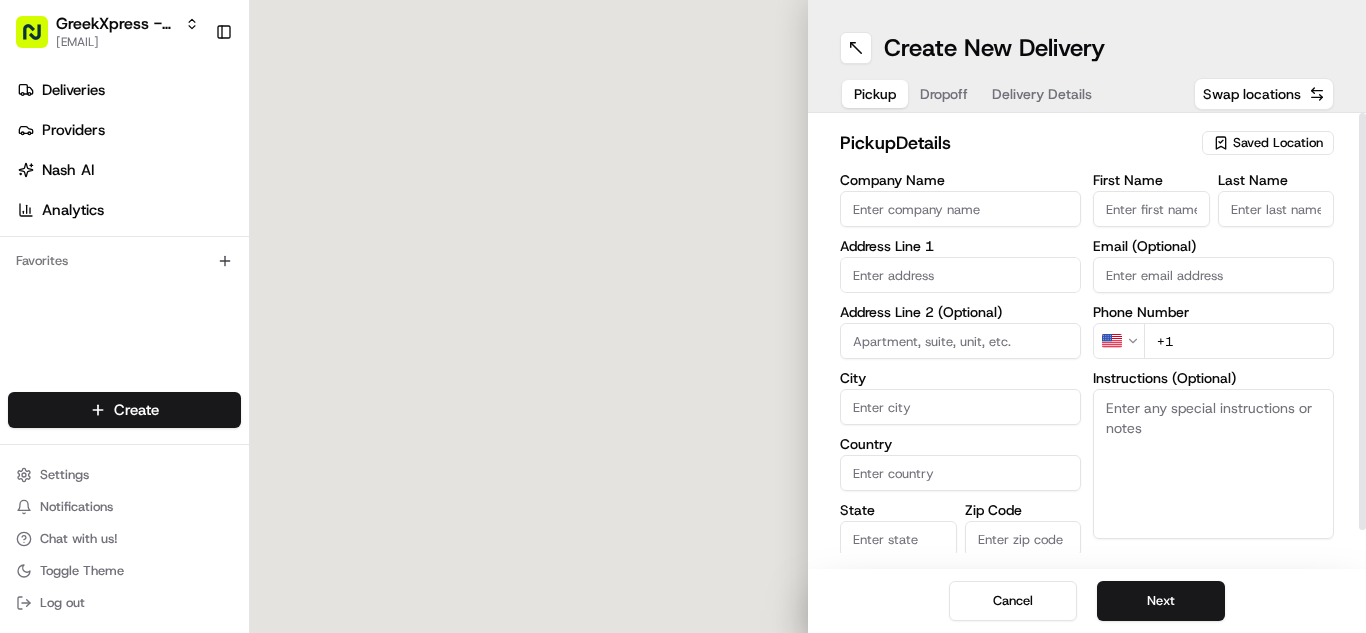 click on "Saved Location" at bounding box center [1278, 143] 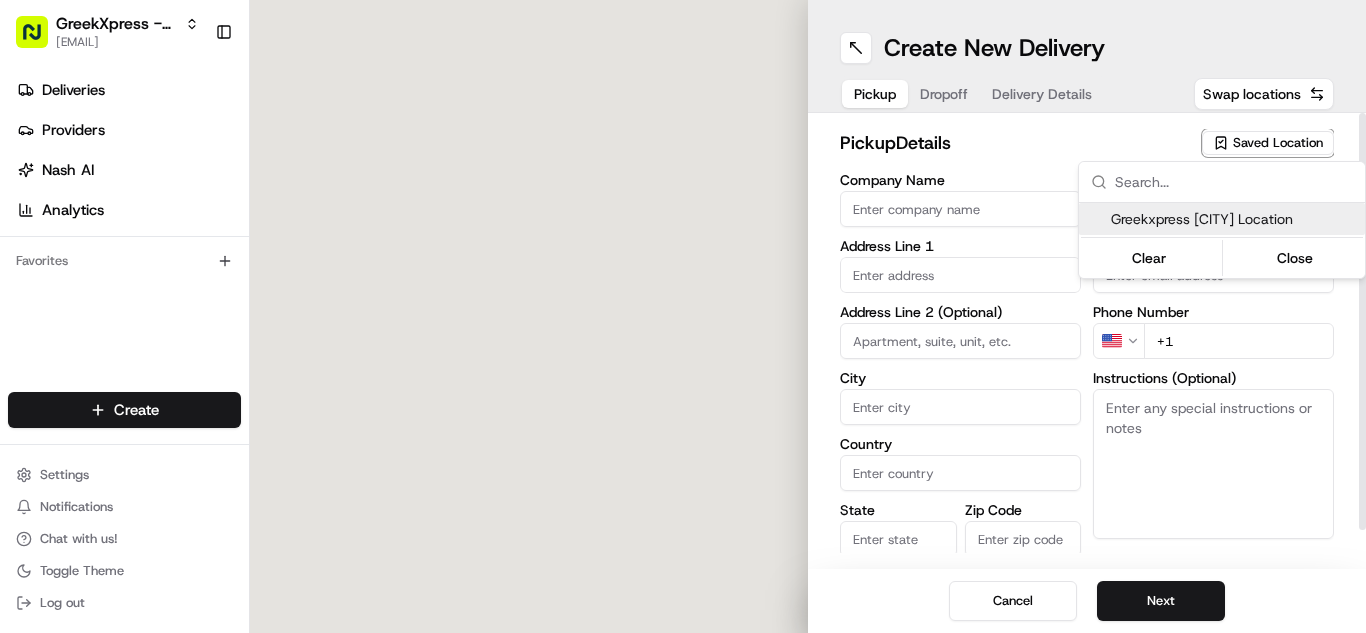 click on "Greekxpress [CITY] Location" at bounding box center (1234, 219) 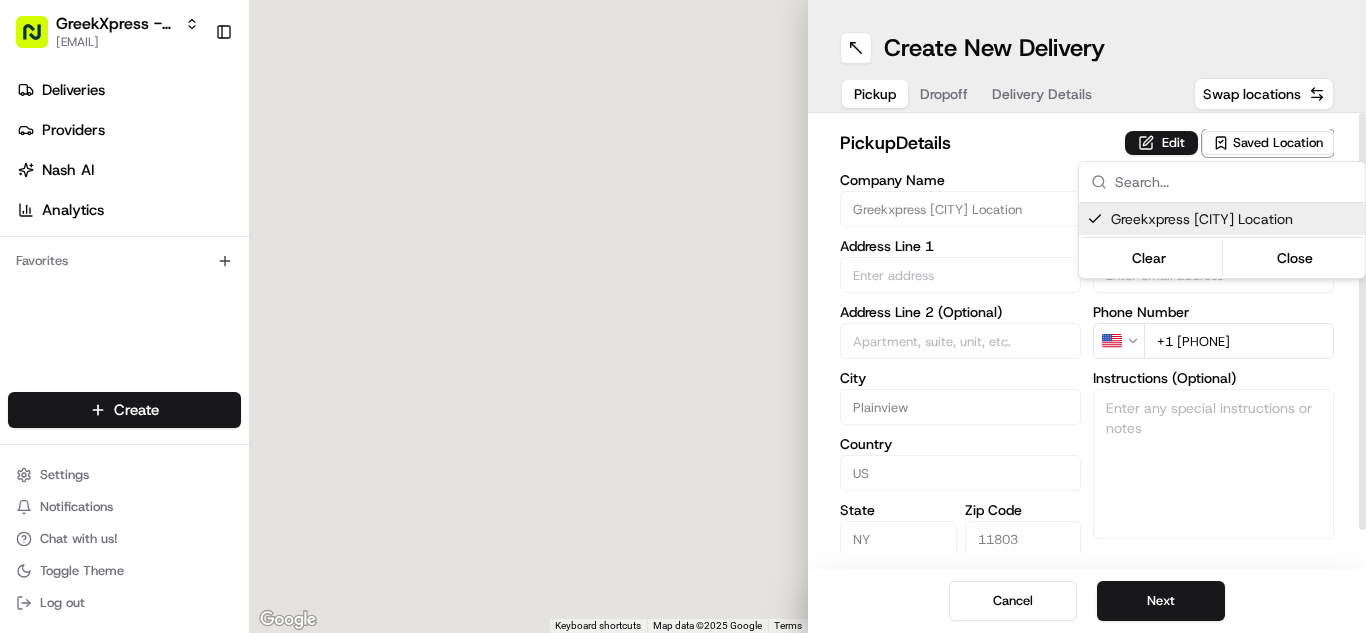 type on "Greekxpress [CITY] Location" 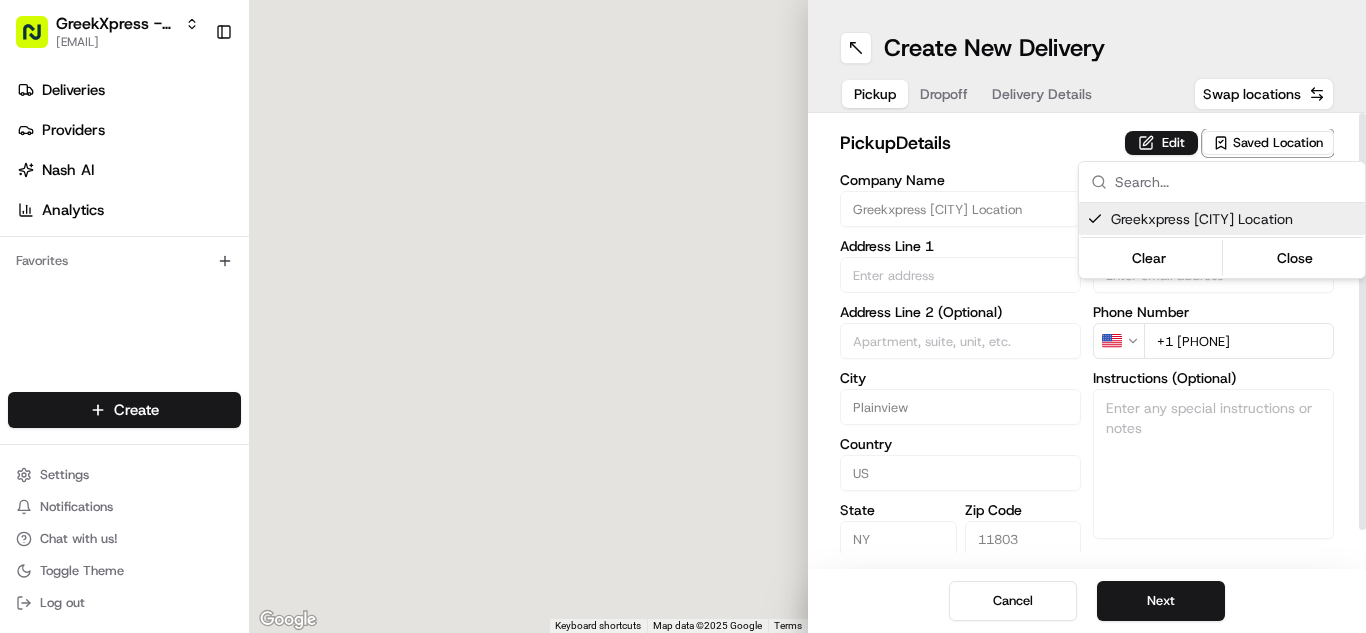 type on "Plainview" 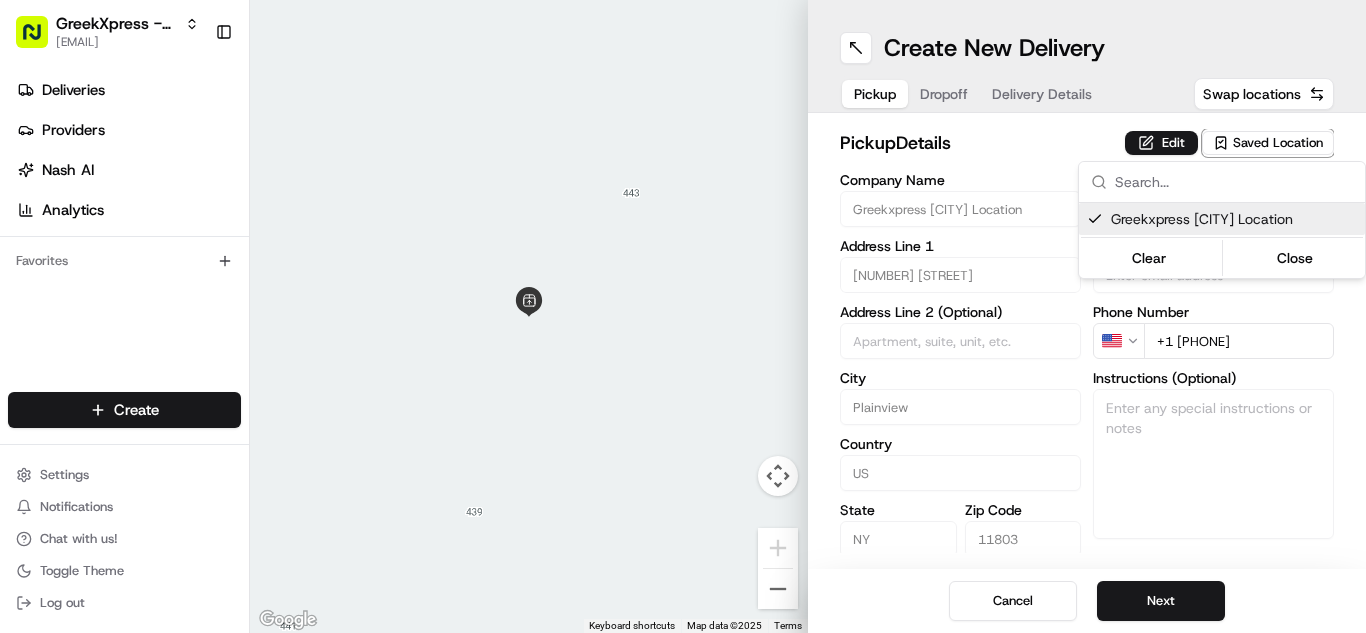 click on "GreekXpress - [CITY] [EMAIL] Toggle Sidebar Deliveries Providers Nash AI Analytics Favorites Main Menu Members & Organization Organization Users Roles Preferences Customization Tracking Orchestration Automations Dispatch Strategy Locations Pickup Locations Dropoff Locations Billing Billing Refund Requests Integrations Notification Triggers Webhooks API Keys Request Logs Create Settings Notifications Chat with us! Toggle Theme Log out To navigate the map with touch gestures double-tap and hold your finger on the map, then drag the map. ← Move left → Move right ↑ Move up ↓ Move down + Zoom in - Zoom out Home Jump left by 75% End Jump right by 75% Page Up Jump up by 75% Page Down Jump down by 75% Keyboard shortcuts Map Data Map data ©2025 Map data ©2025 2 m Click to toggle between metric and imperial units Terms Report a map error Create New Delivery Pickup Dropoff Delivery Details Swap locations pickup Details Edit Saved Location Company Name Address Line 1 City US" at bounding box center (683, 316) 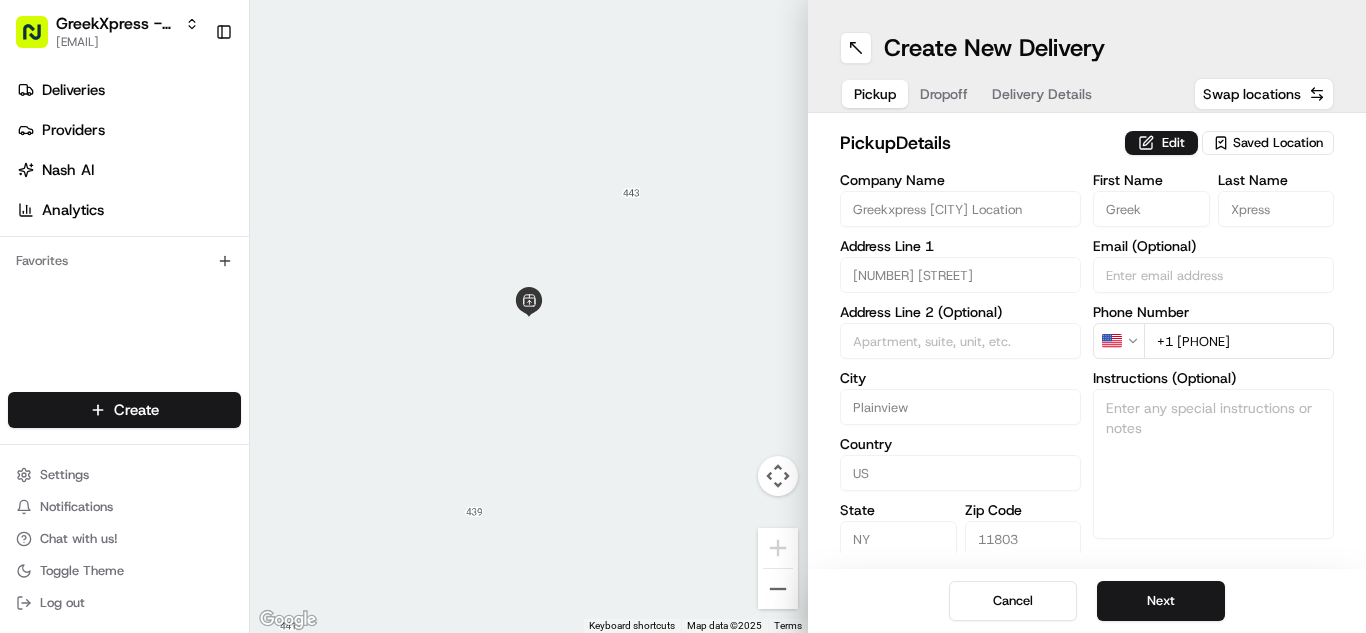click on "Next" at bounding box center (1161, 601) 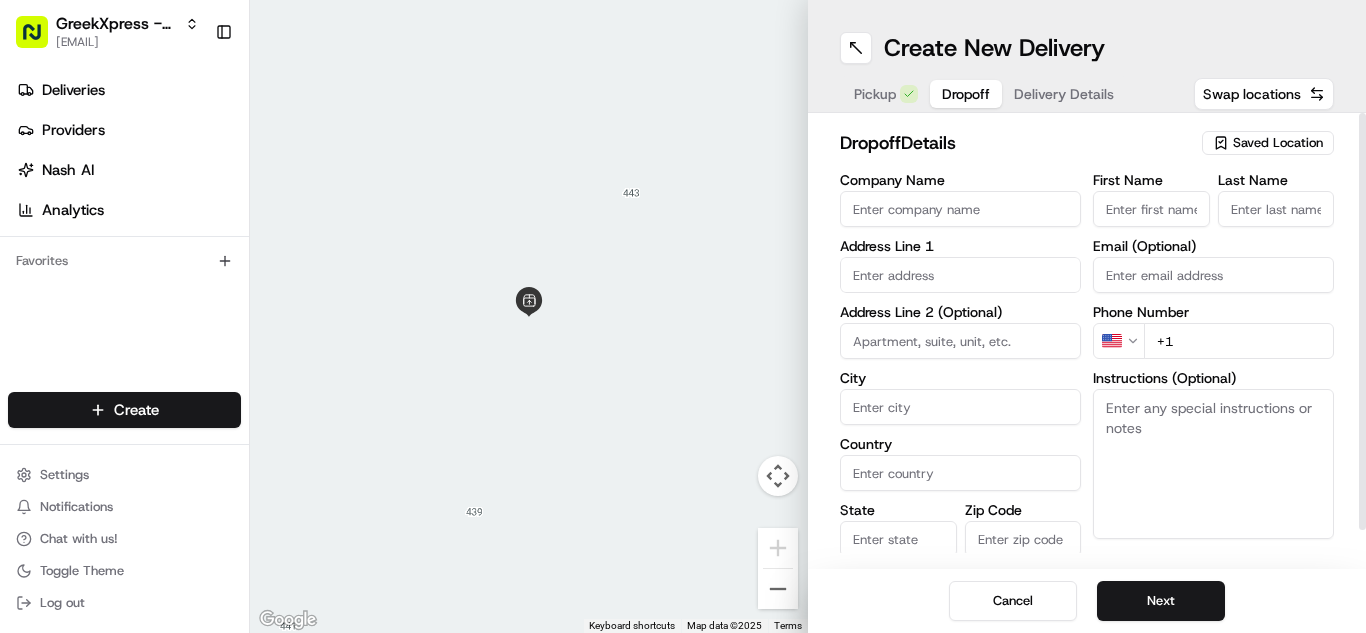 click on "First Name" at bounding box center [1151, 209] 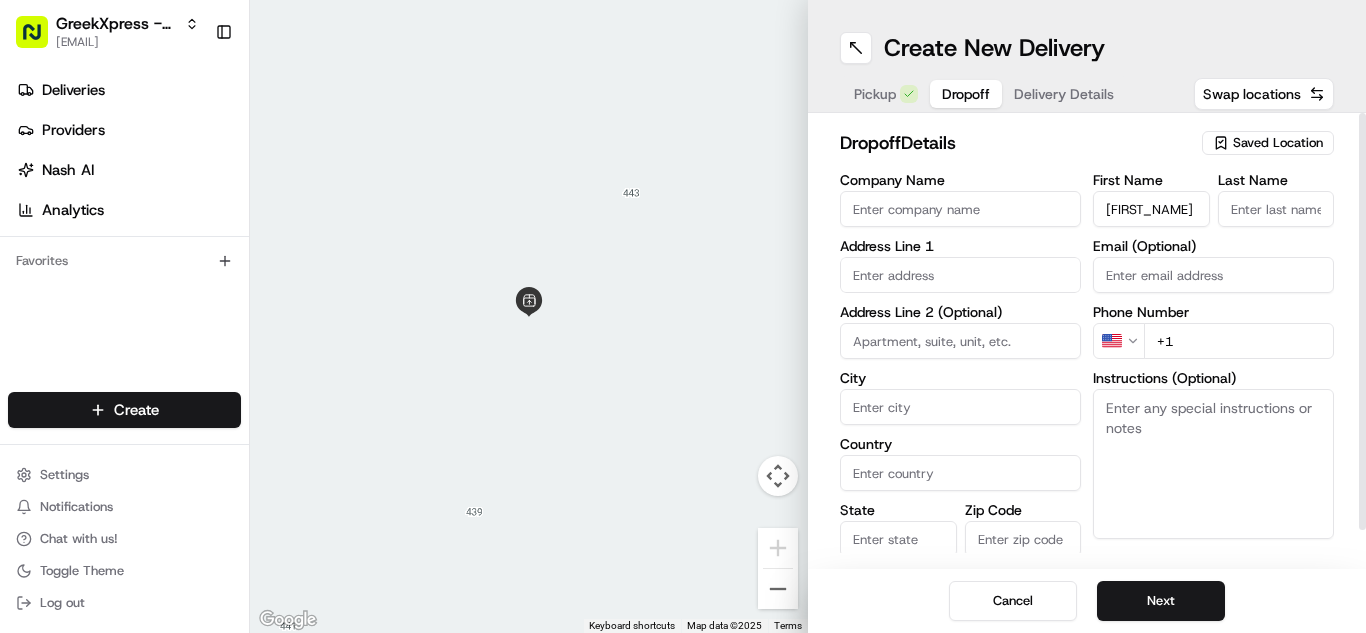 type on "[FIRST_NAME]" 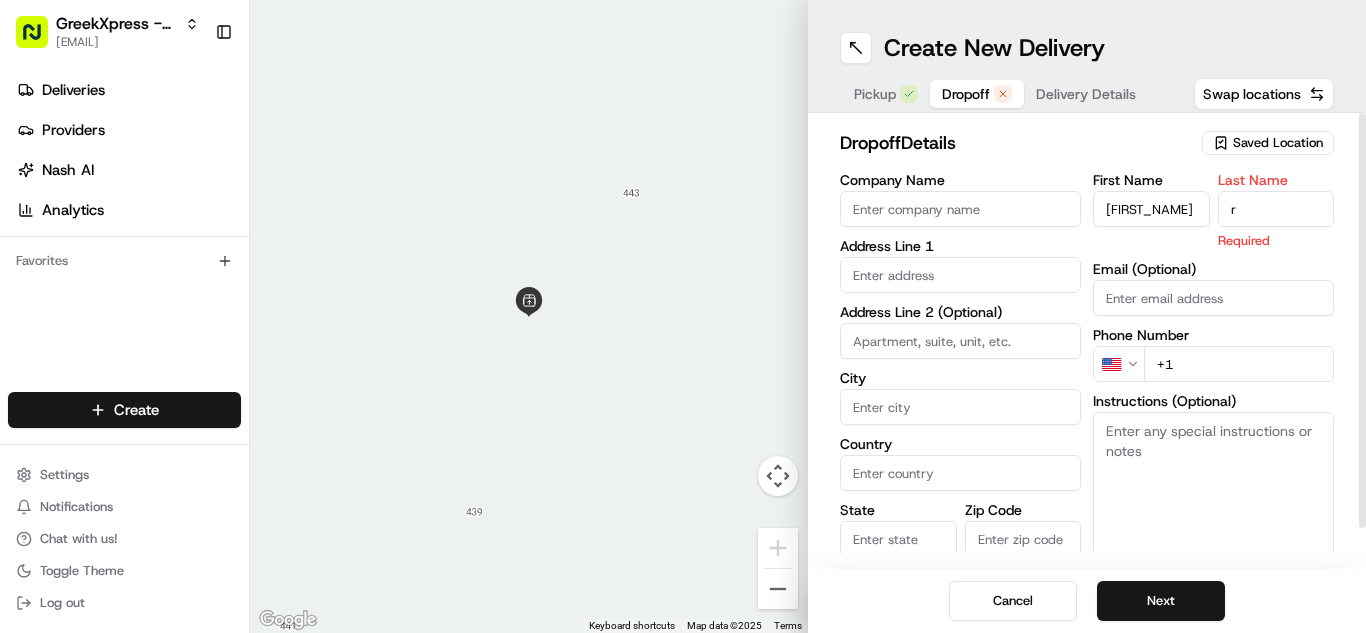 type on "r" 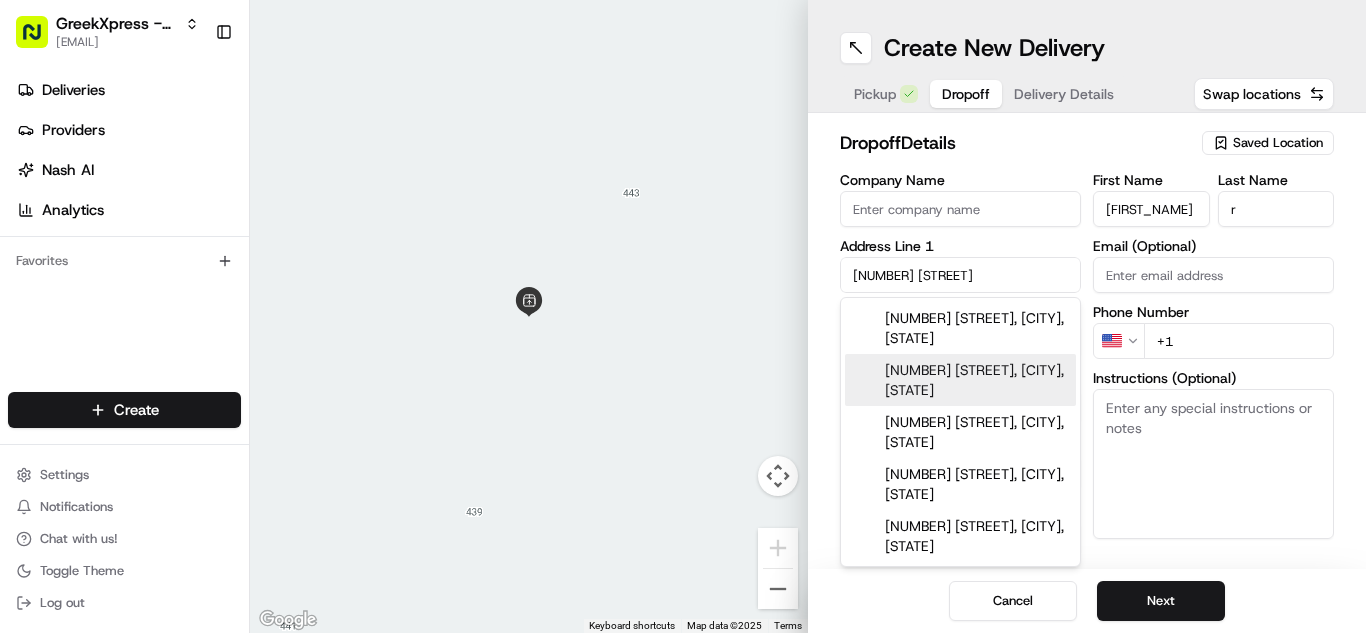 click on "[NUMBER] [STREET], [CITY], [STATE]" at bounding box center (960, 380) 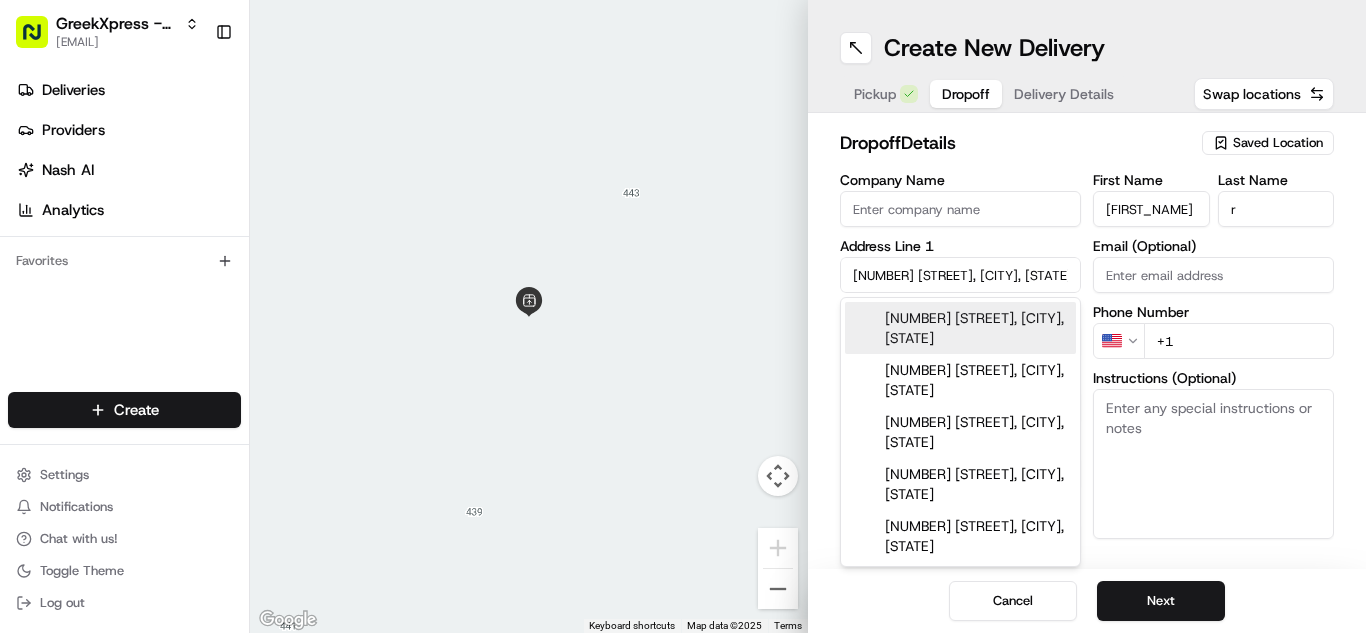 type on "[NUMBER] [STREET], [CITY], [STATE], [POSTAL_CODE], [COUNTRY]" 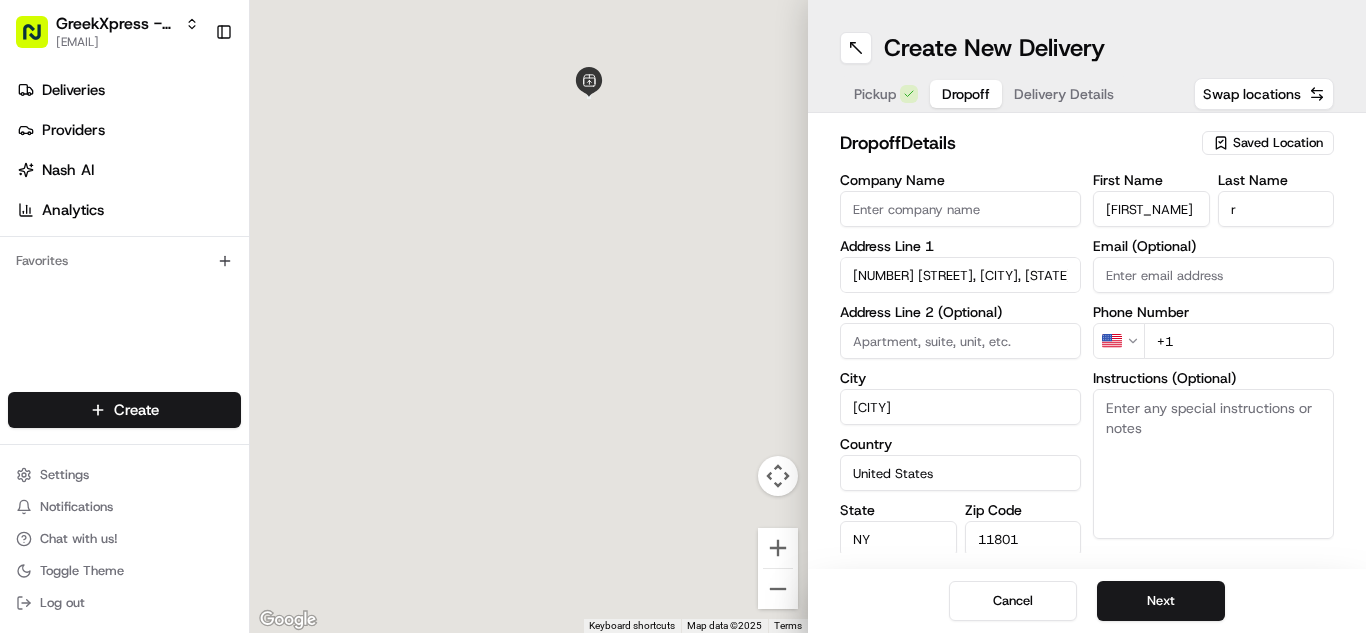 type on "[NUMBER] [STREET]" 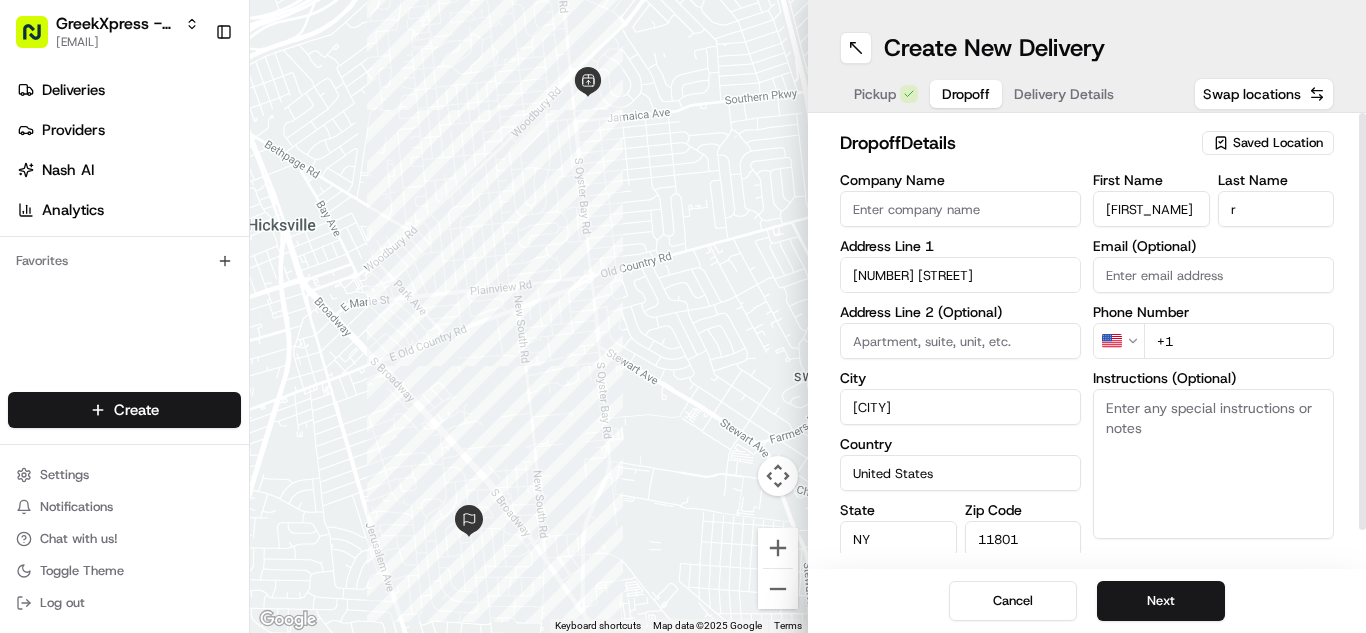 click on "+1" at bounding box center (1239, 341) 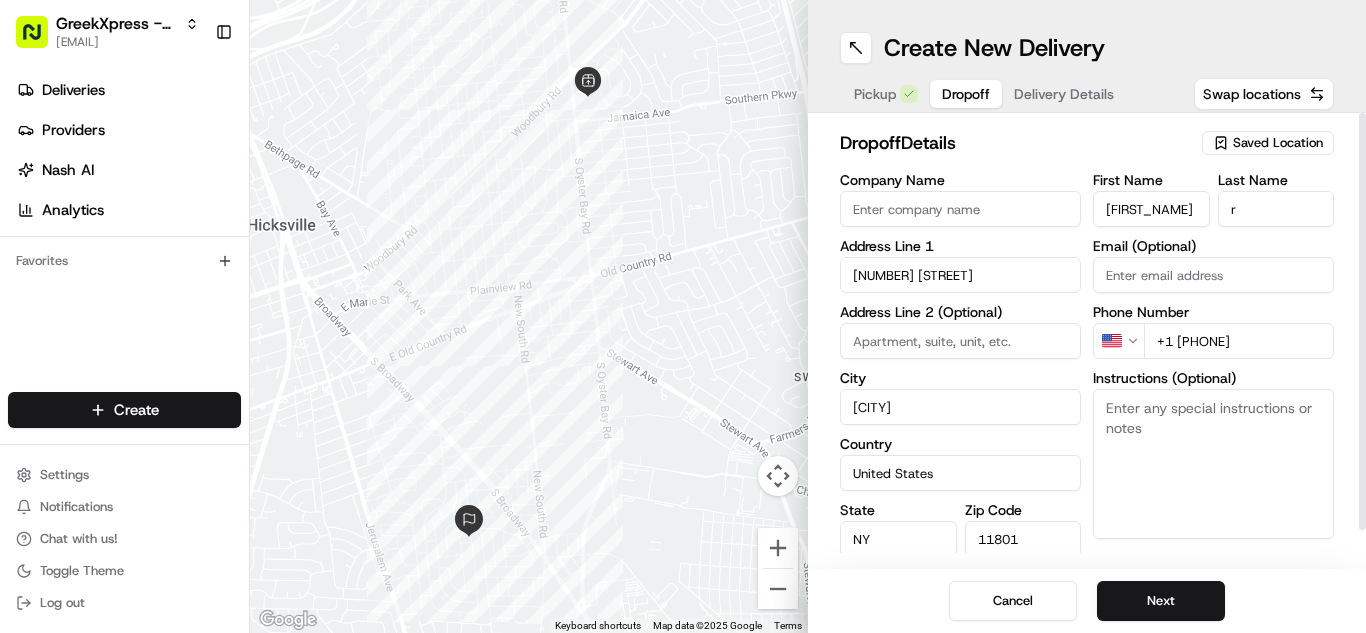 type on "+1 [PHONE]" 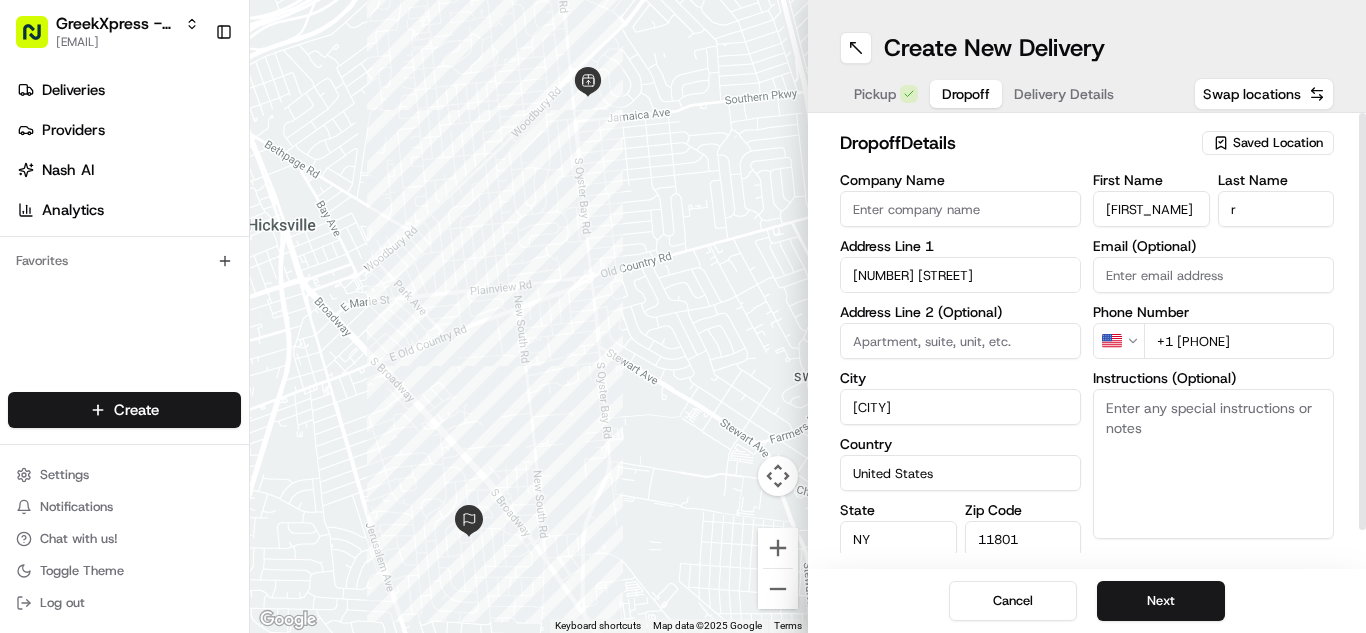 paste on "call when there and hand to customer dont leave outside ty!!!" 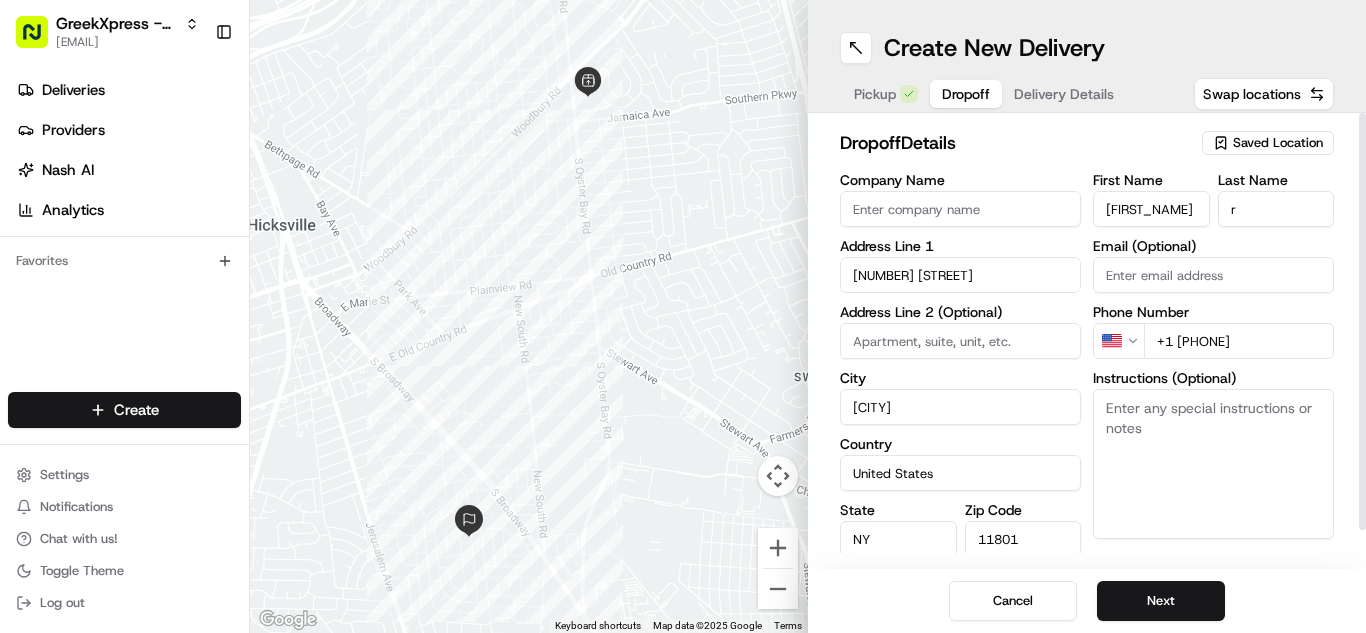 type on "call when there and hand to customer dont leave outside ty!!!" 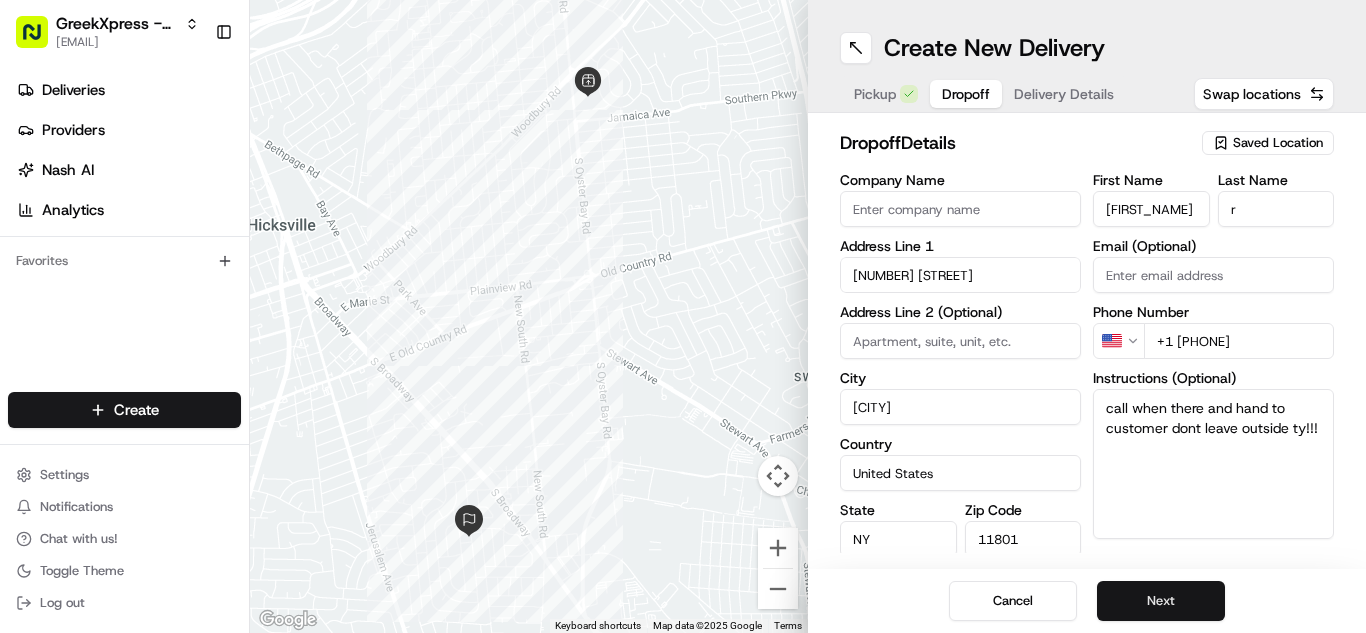 click on "Next" at bounding box center [1161, 601] 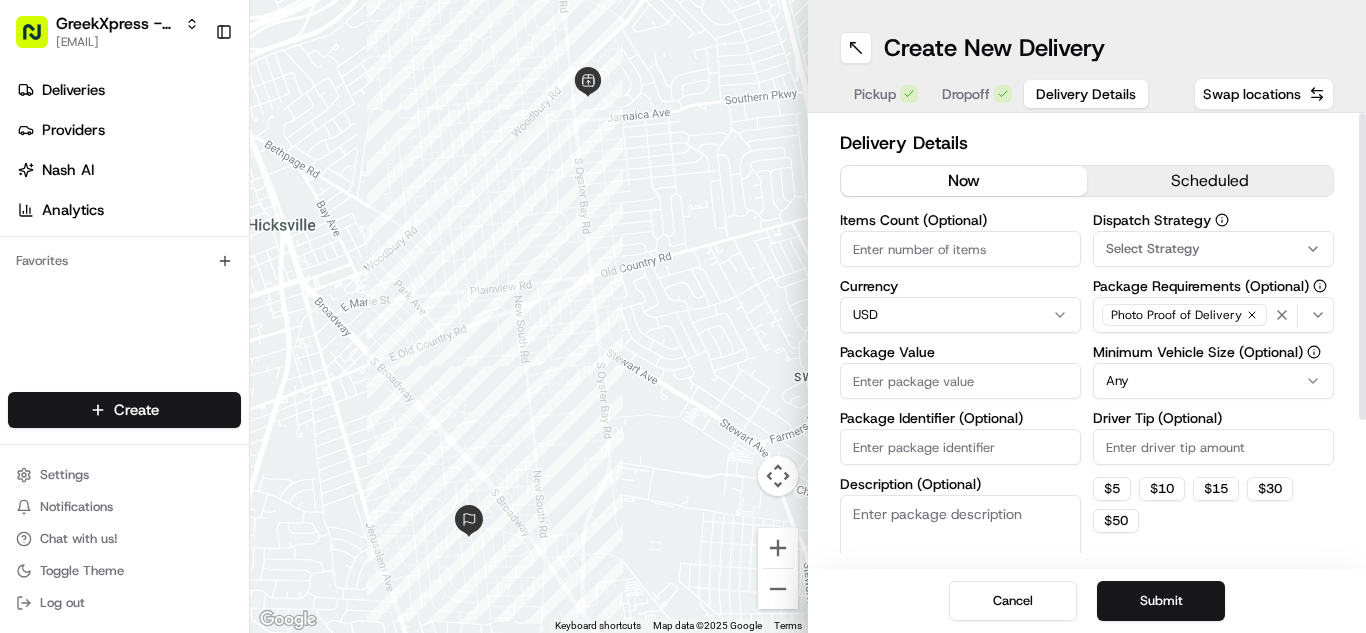 click on "Package Value" at bounding box center (960, 381) 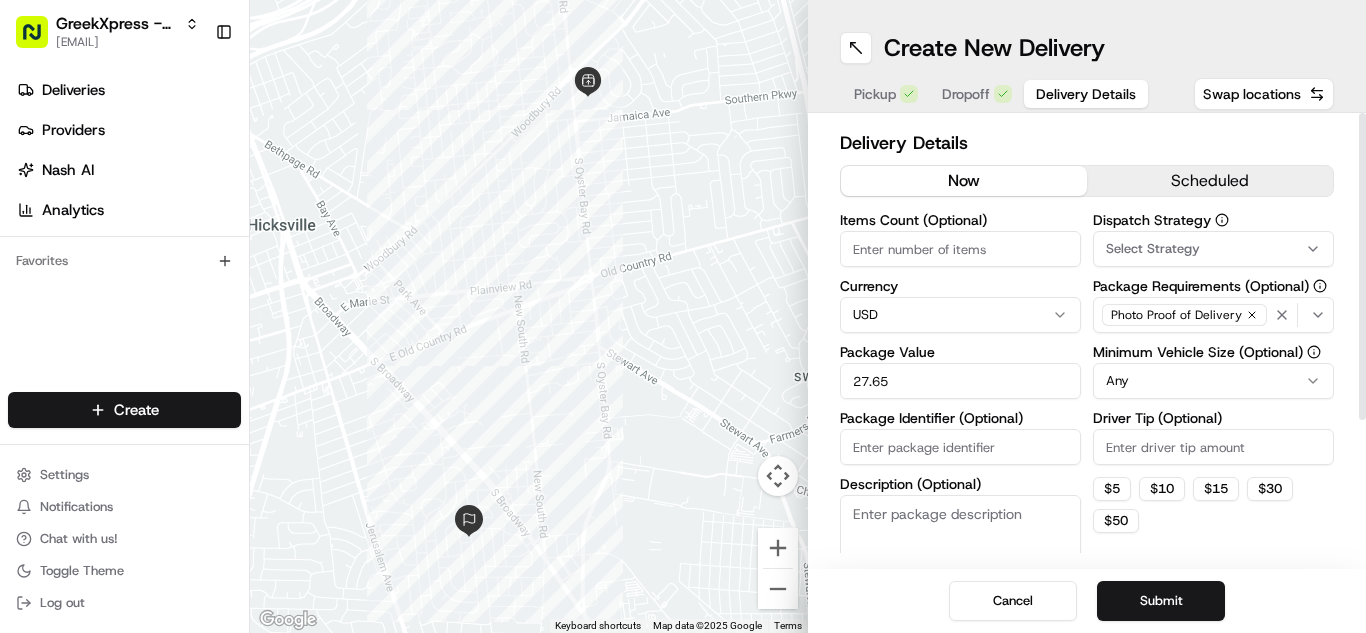 type on "27.65" 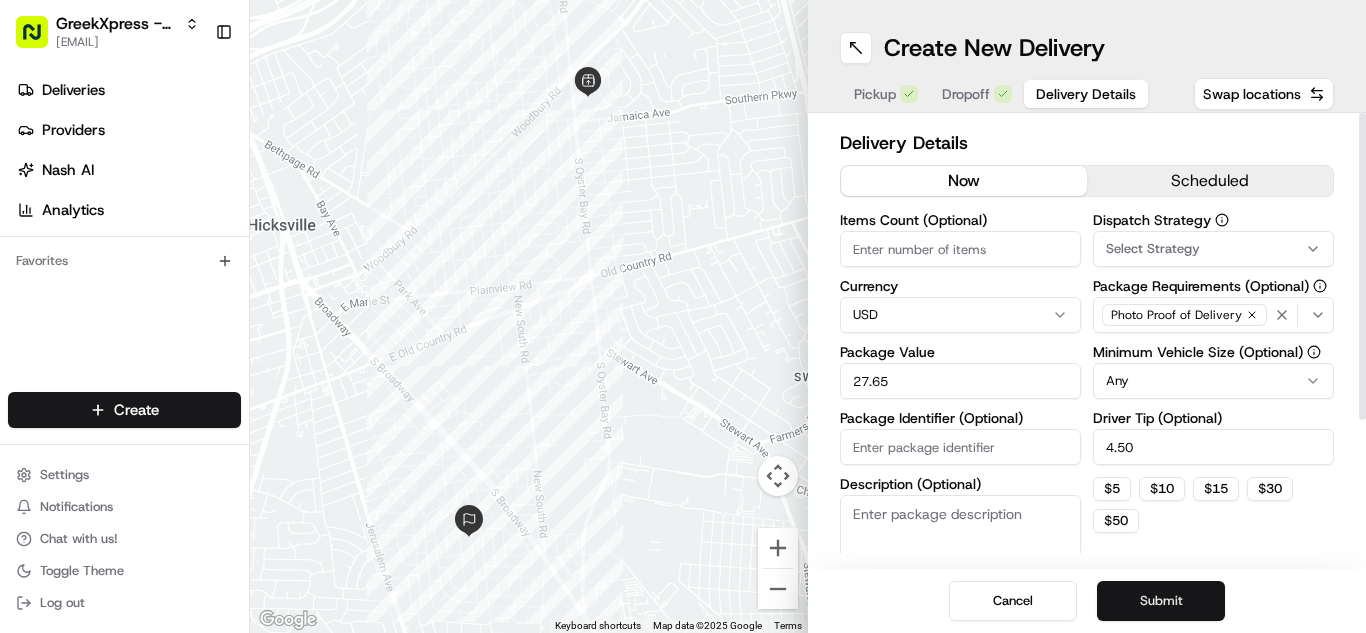 type on "4.50" 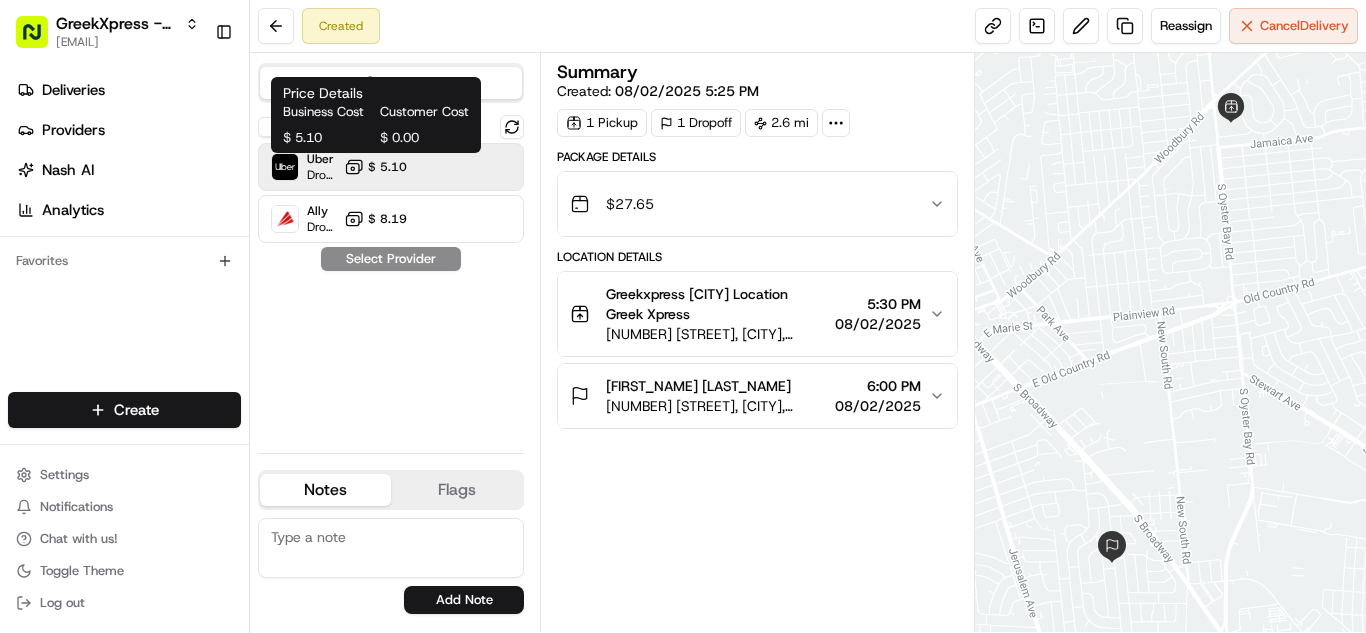 click on "$   5.10" at bounding box center [387, 167] 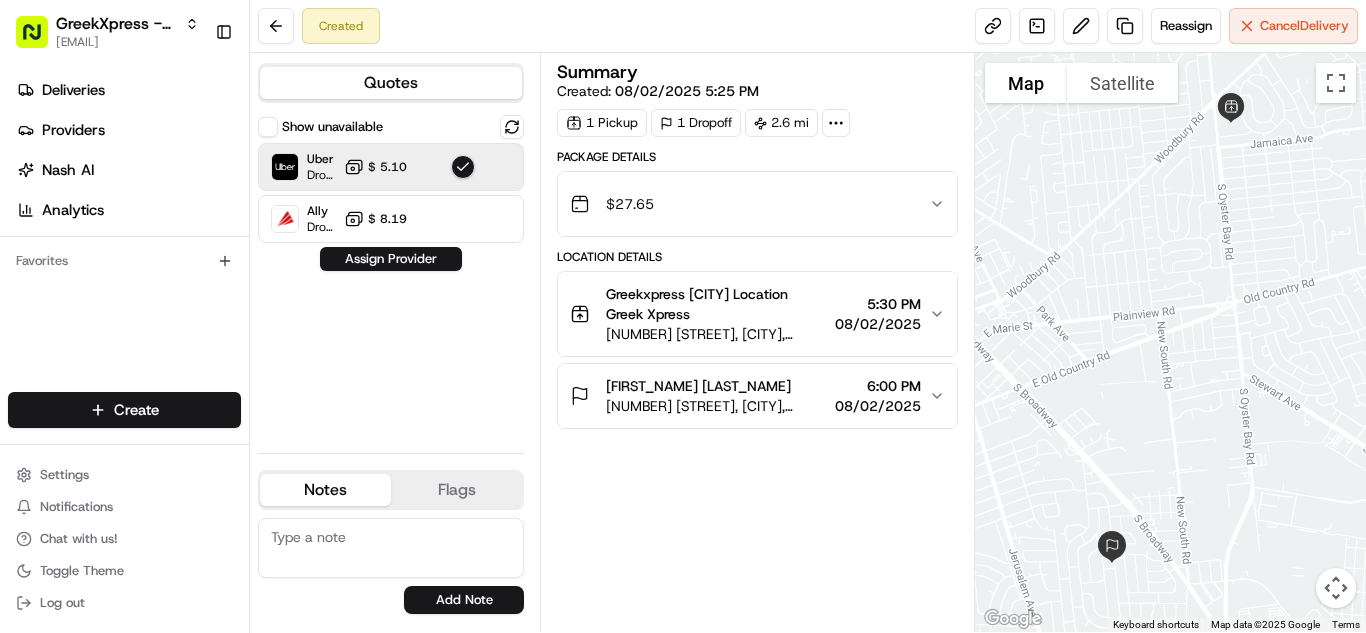 drag, startPoint x: 397, startPoint y: 263, endPoint x: 370, endPoint y: 280, distance: 31.906113 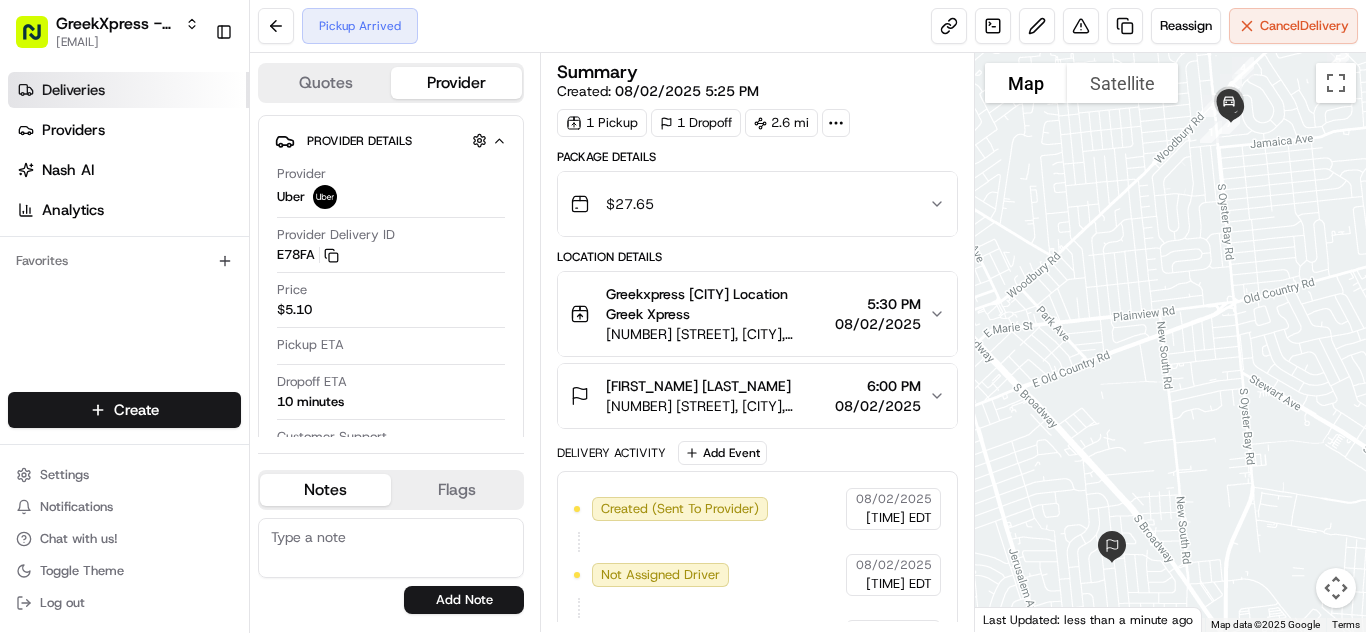 click on "Deliveries" at bounding box center [128, 90] 